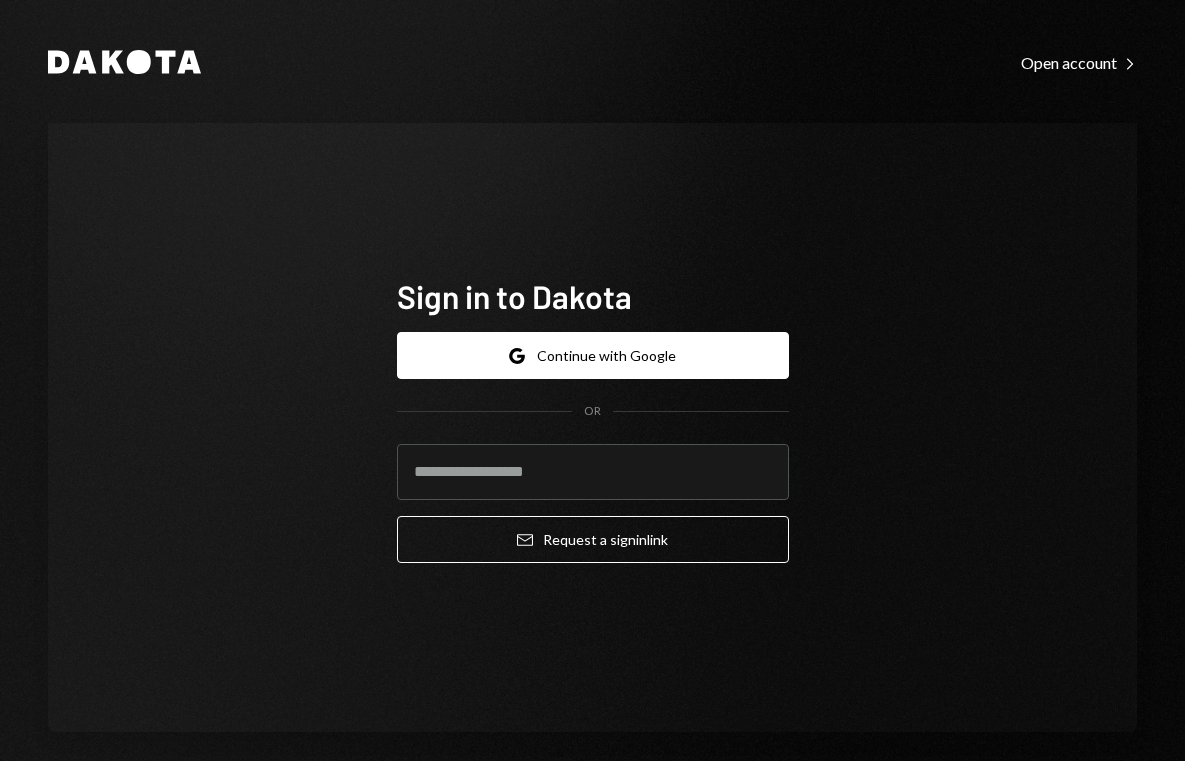 scroll, scrollTop: 0, scrollLeft: 0, axis: both 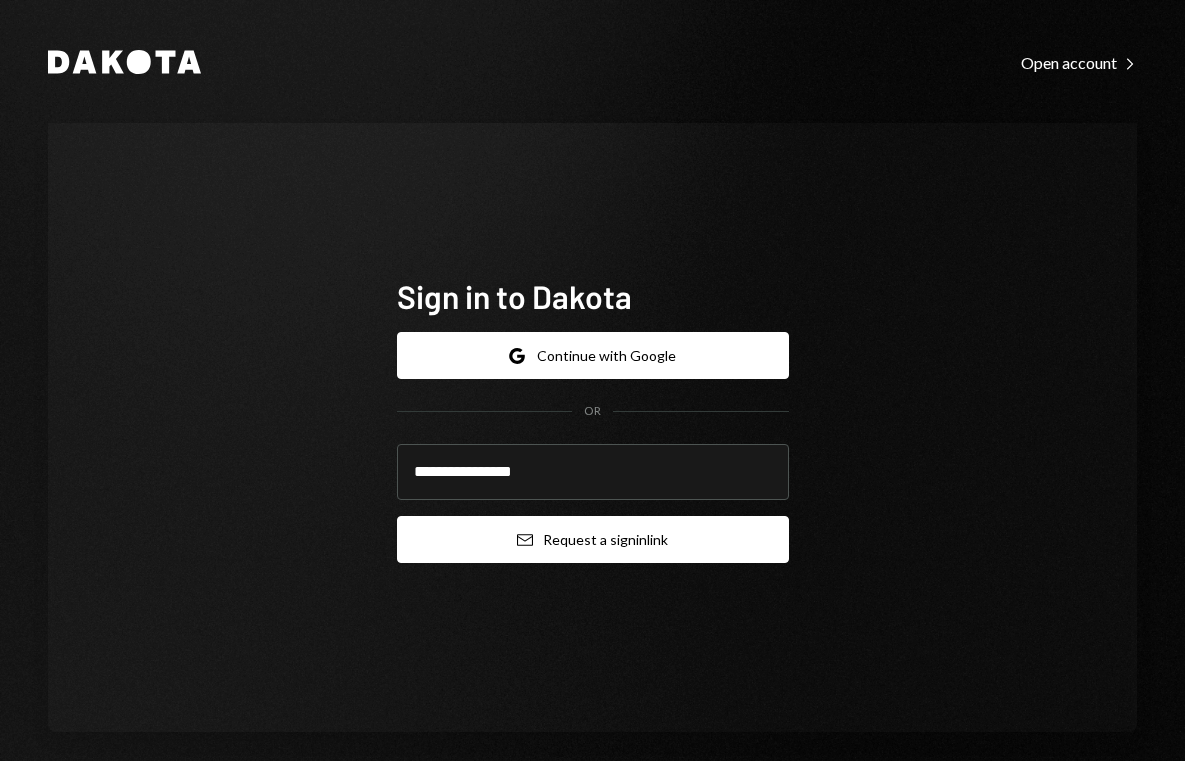 click on "Email" 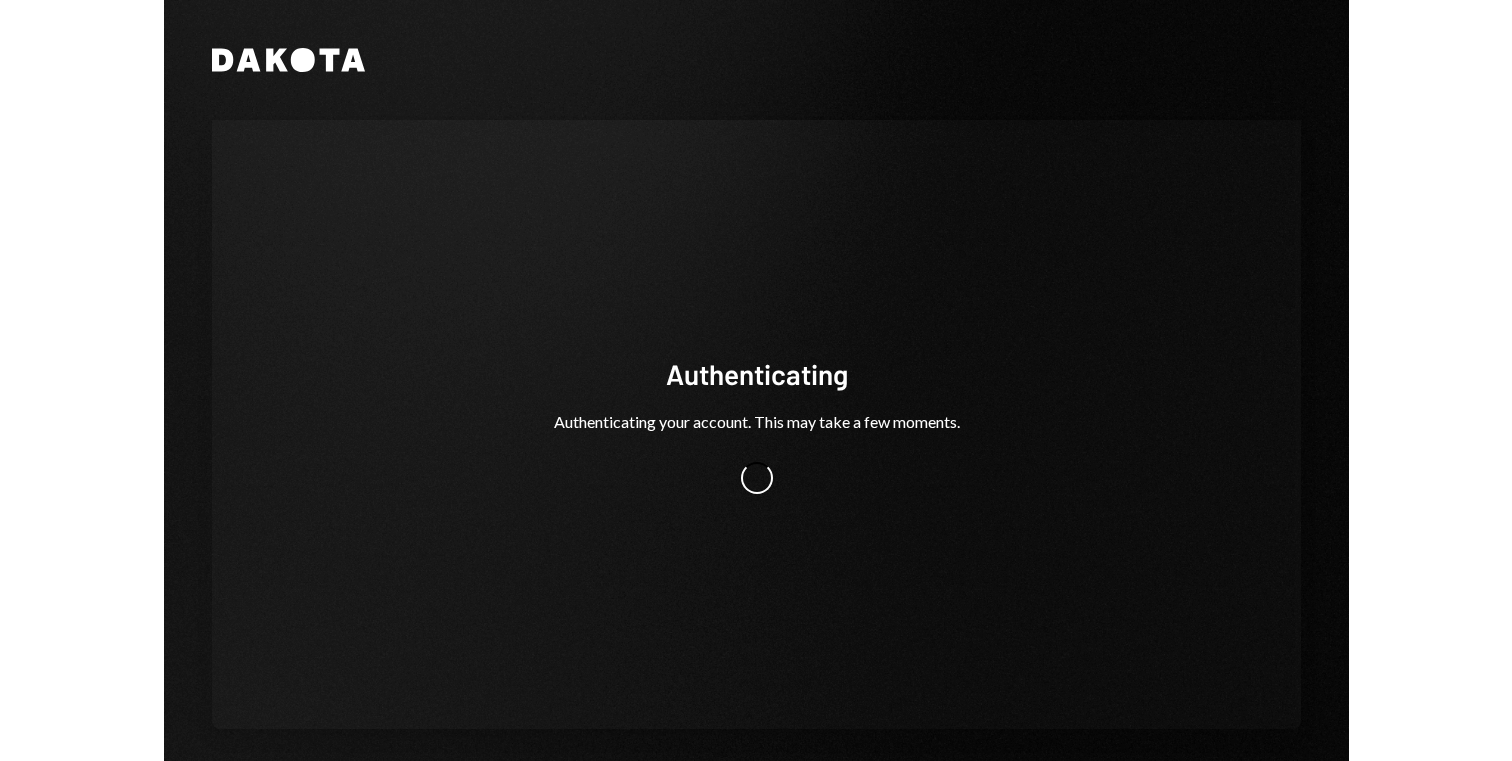 scroll, scrollTop: 0, scrollLeft: 0, axis: both 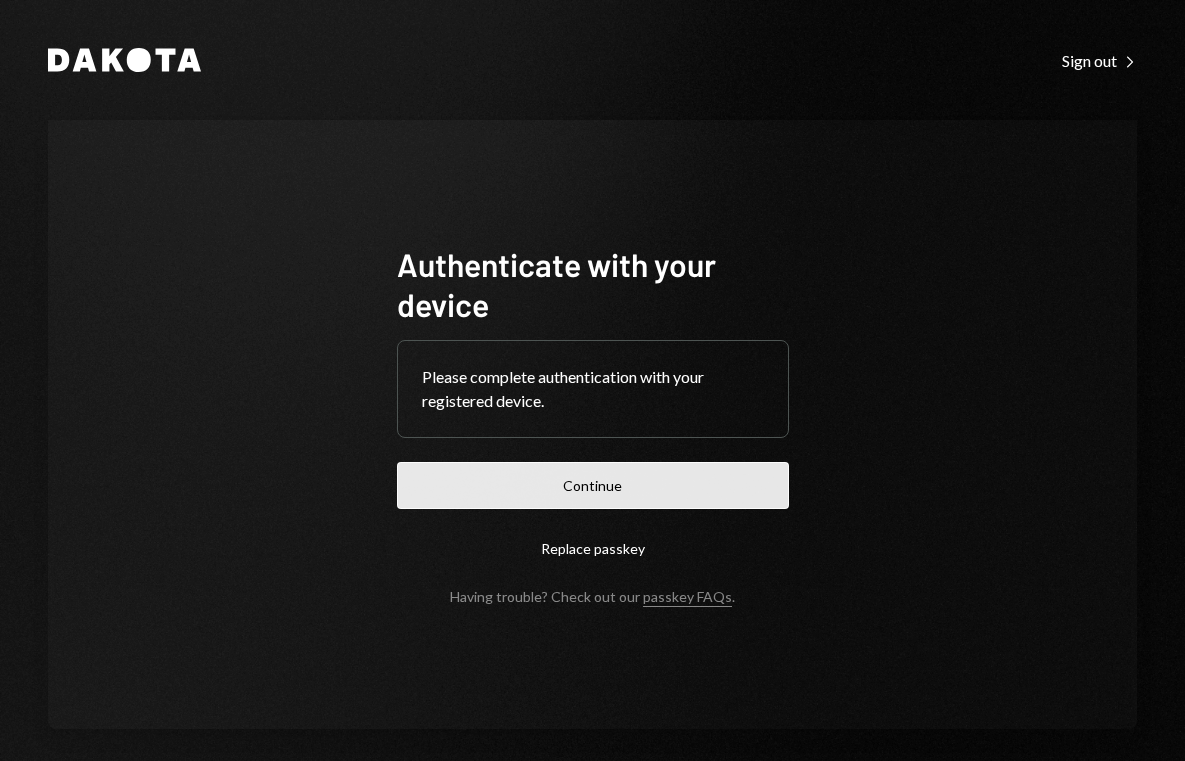 click on "Continue" at bounding box center (593, 485) 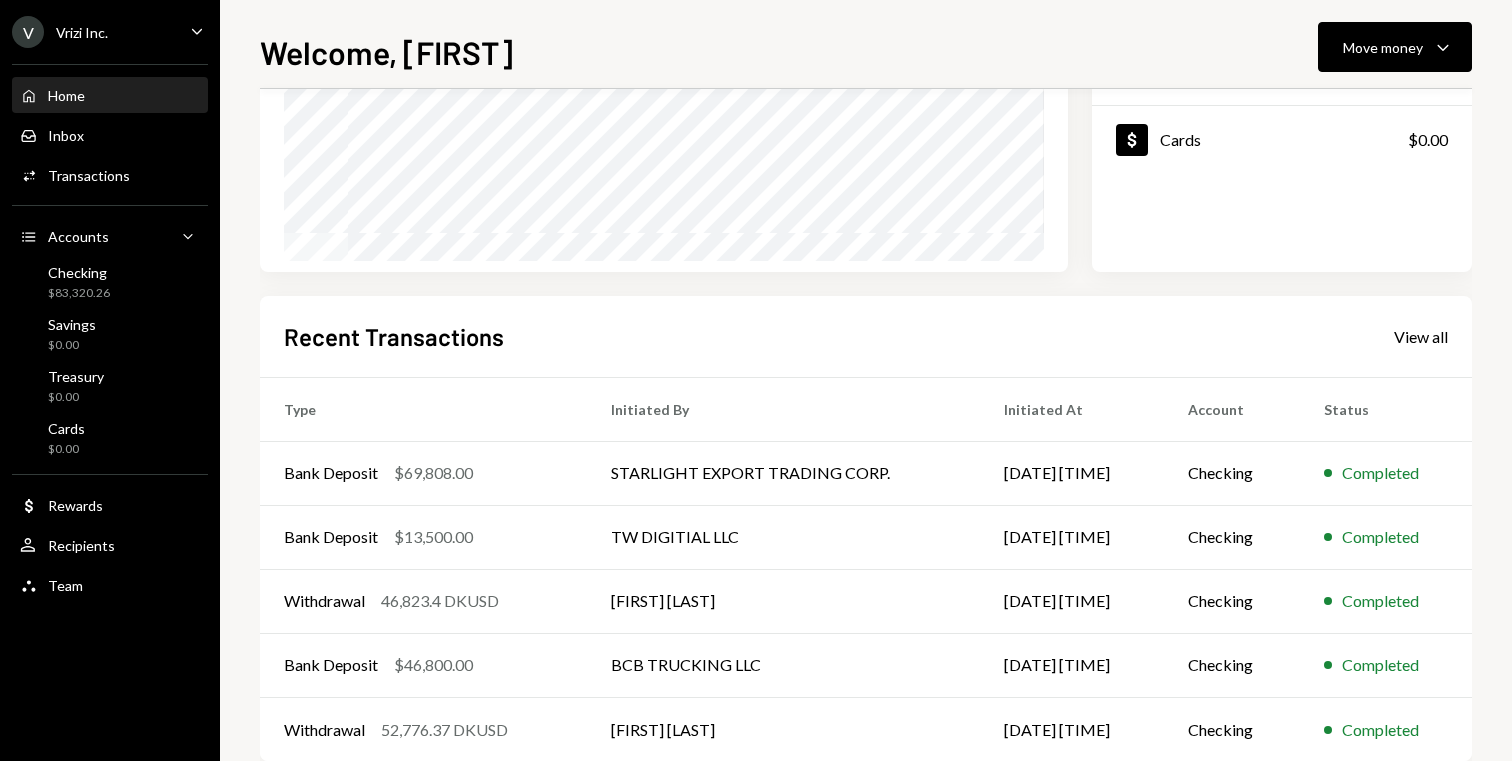 scroll, scrollTop: 0, scrollLeft: 0, axis: both 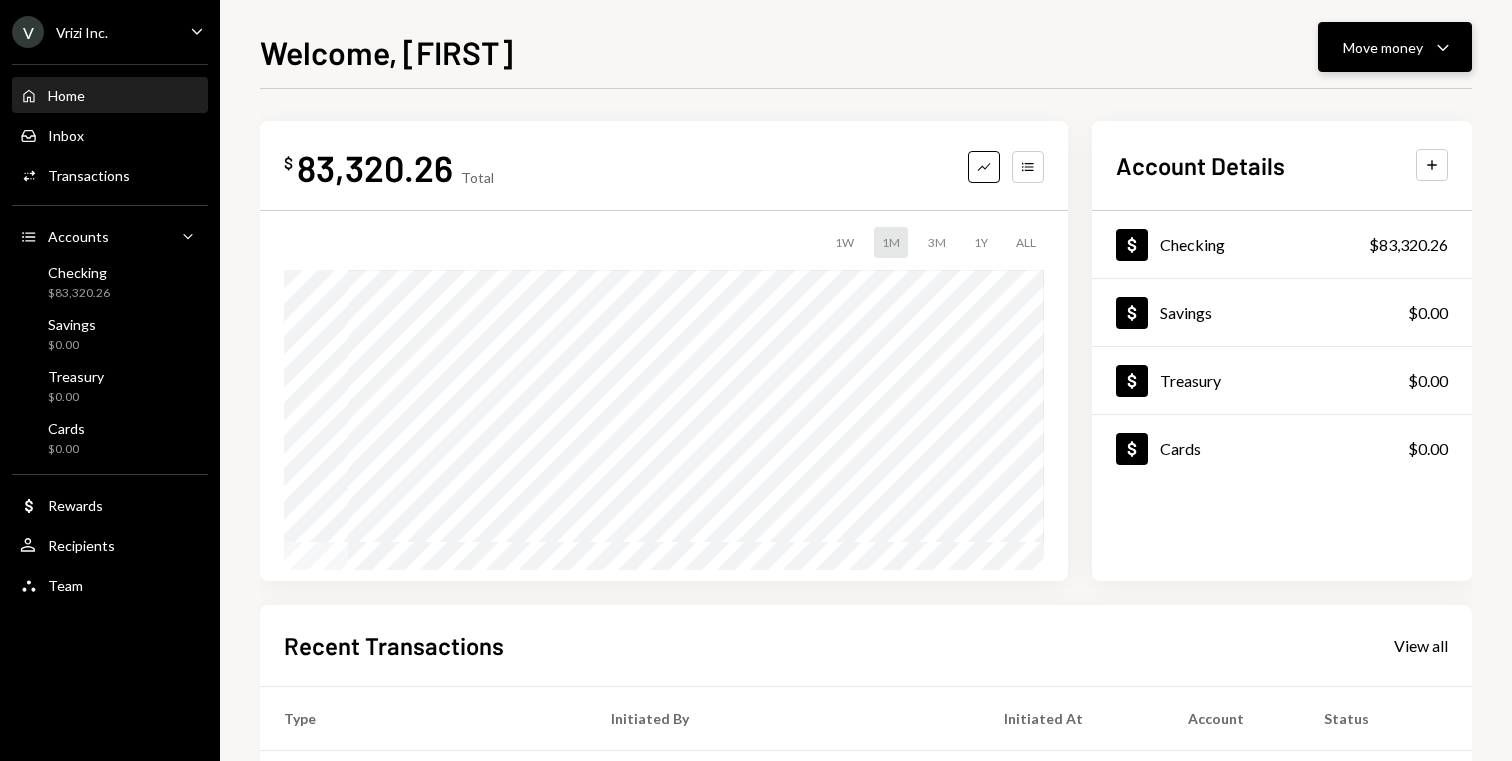 click on "Move money" at bounding box center (1383, 47) 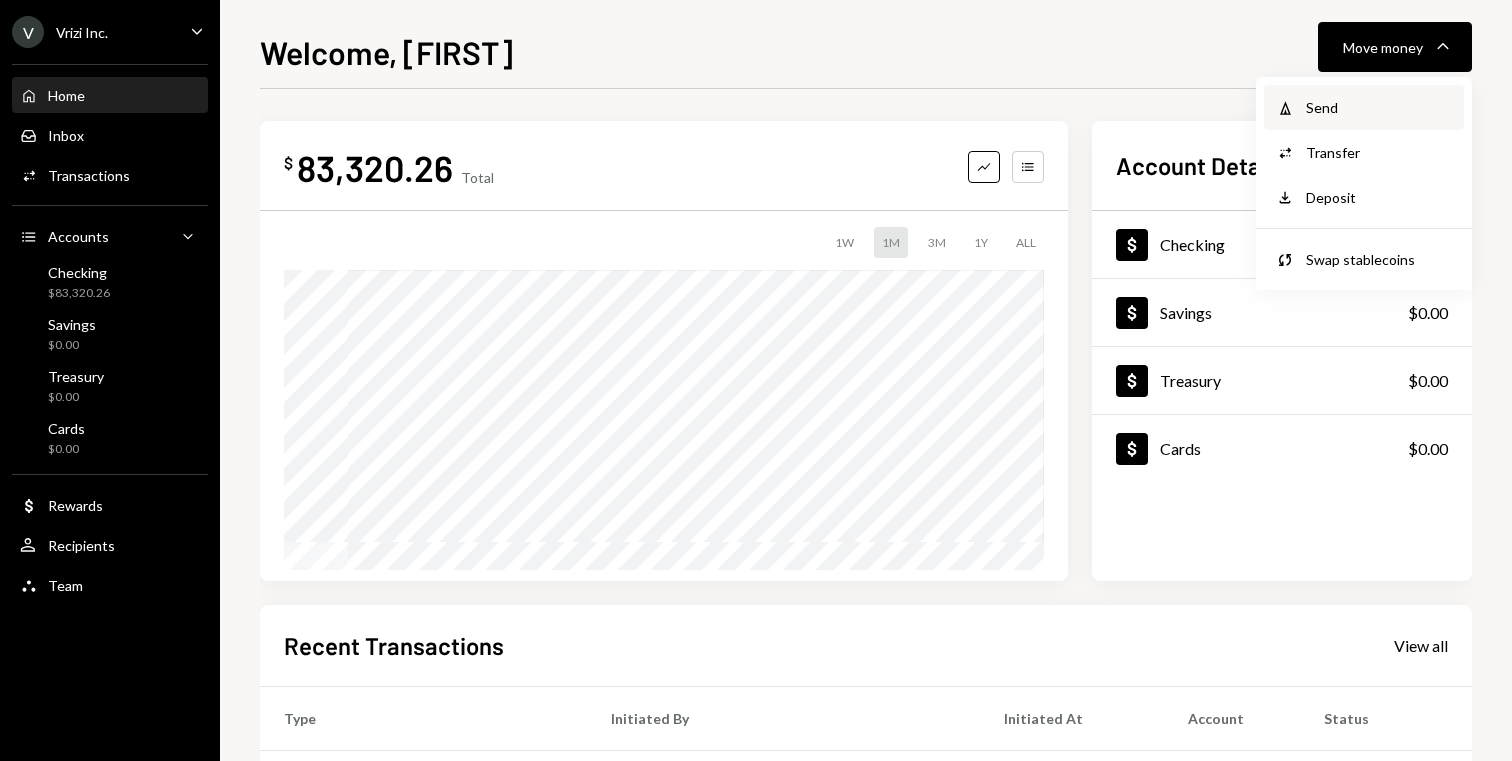 click on "Send" at bounding box center (1379, 107) 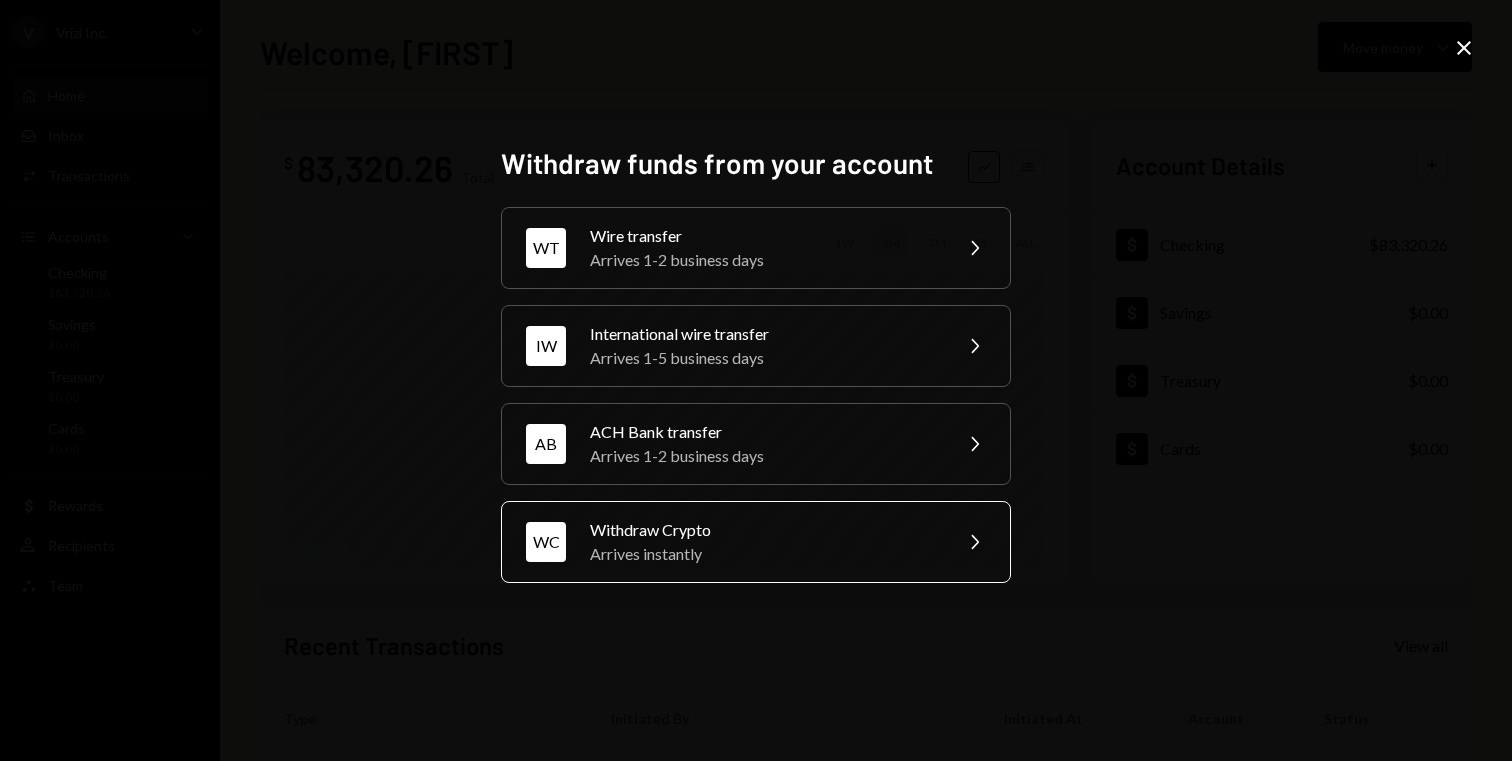 click on "Arrives instantly" at bounding box center [764, 554] 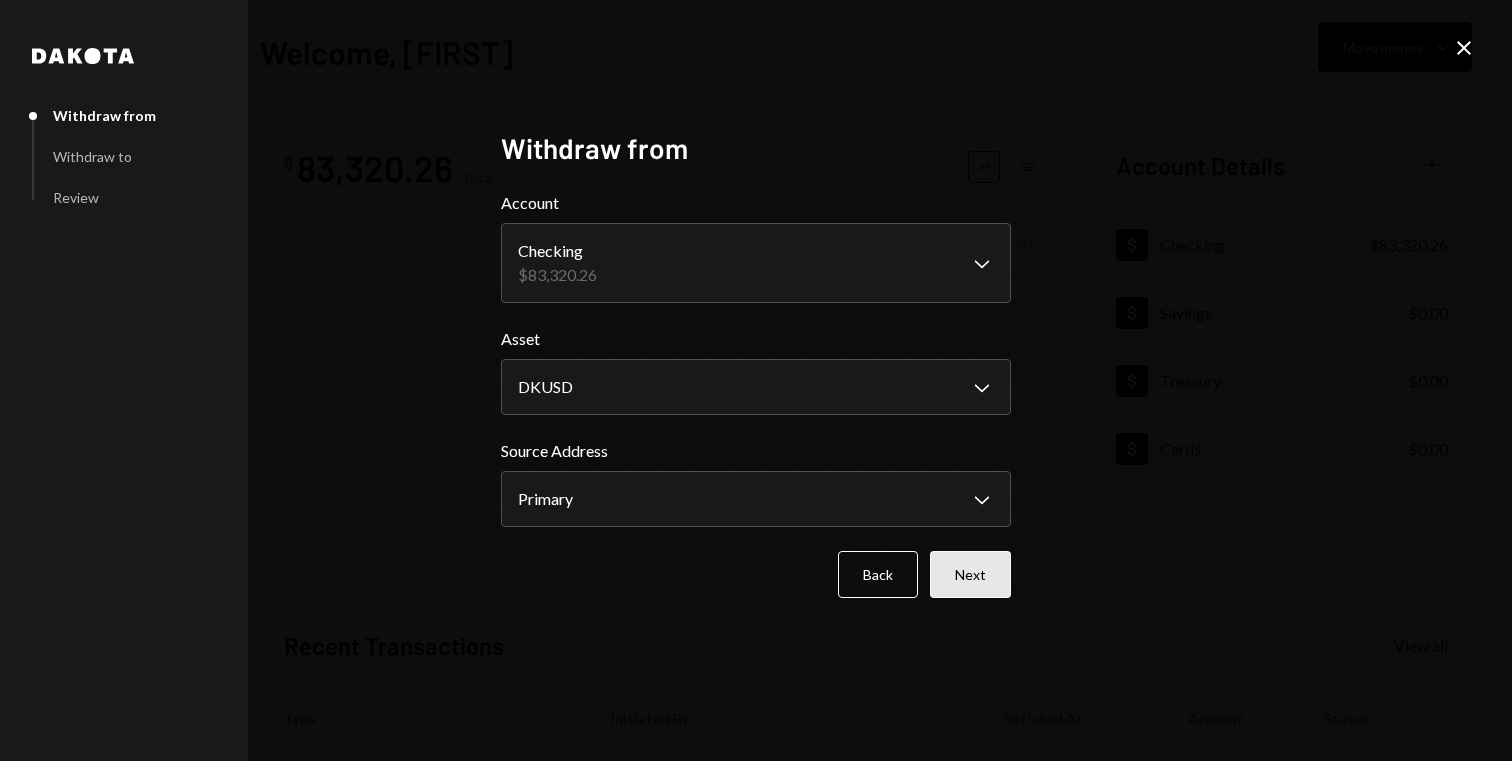 click on "Next" at bounding box center [970, 574] 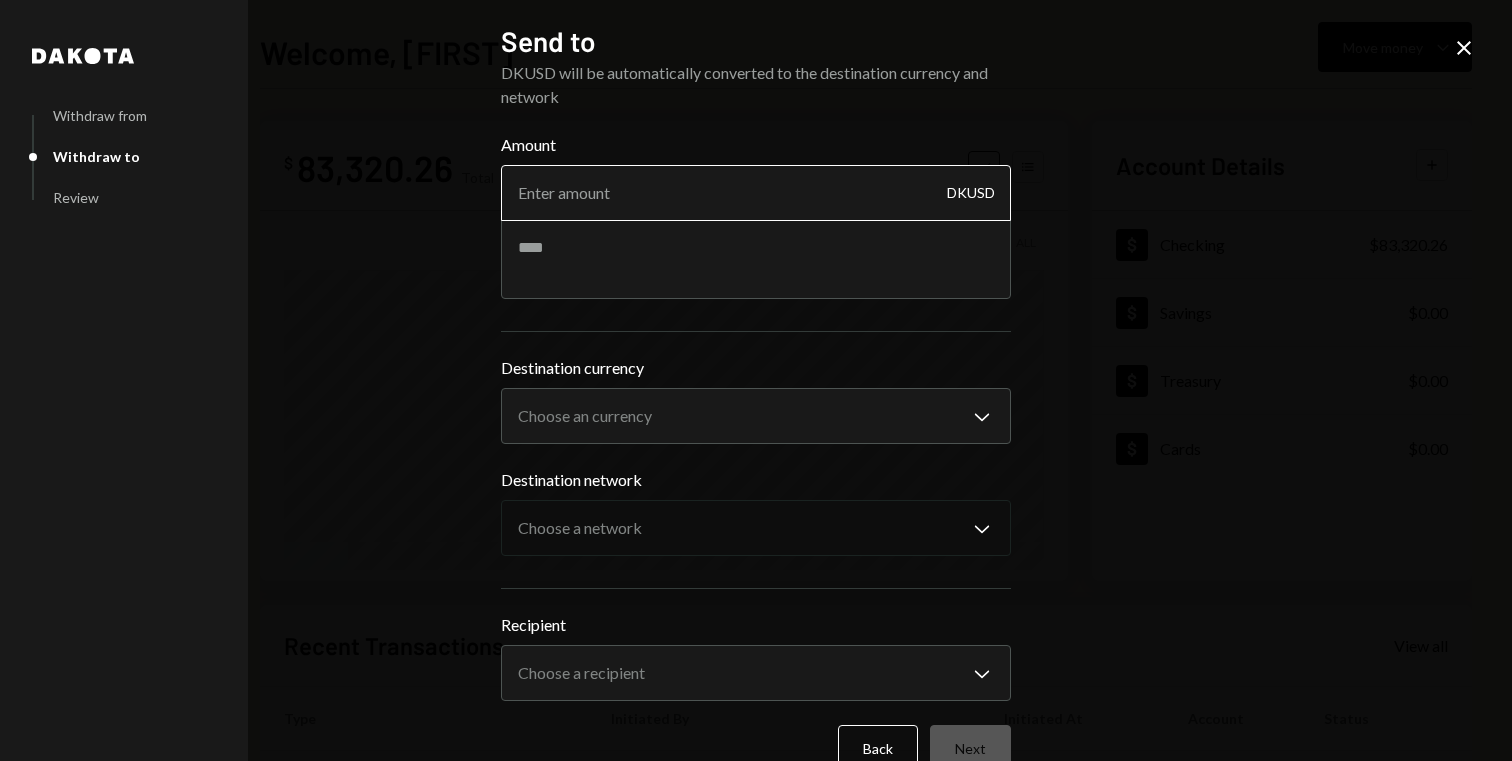 click on "Amount" at bounding box center (756, 193) 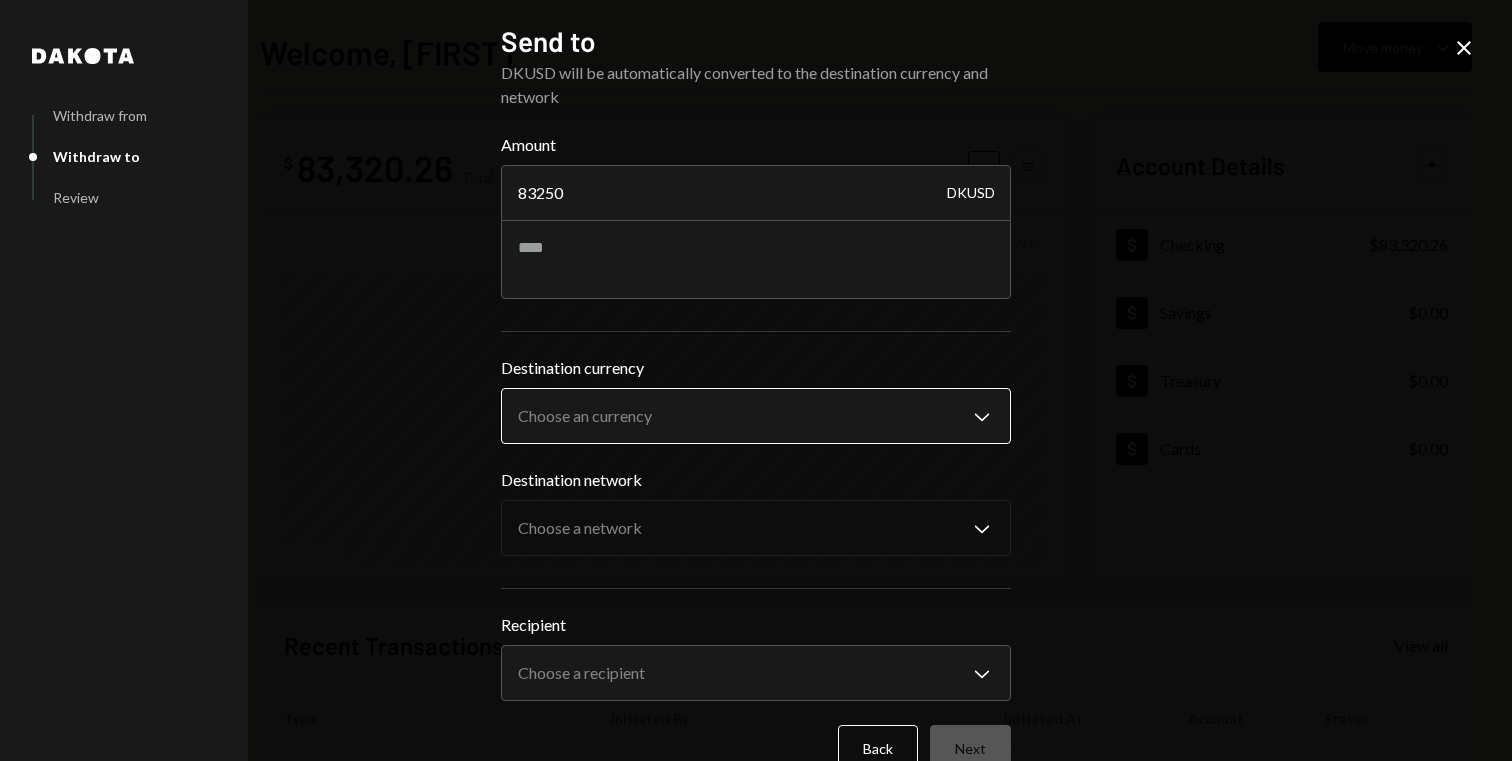 type on "83250" 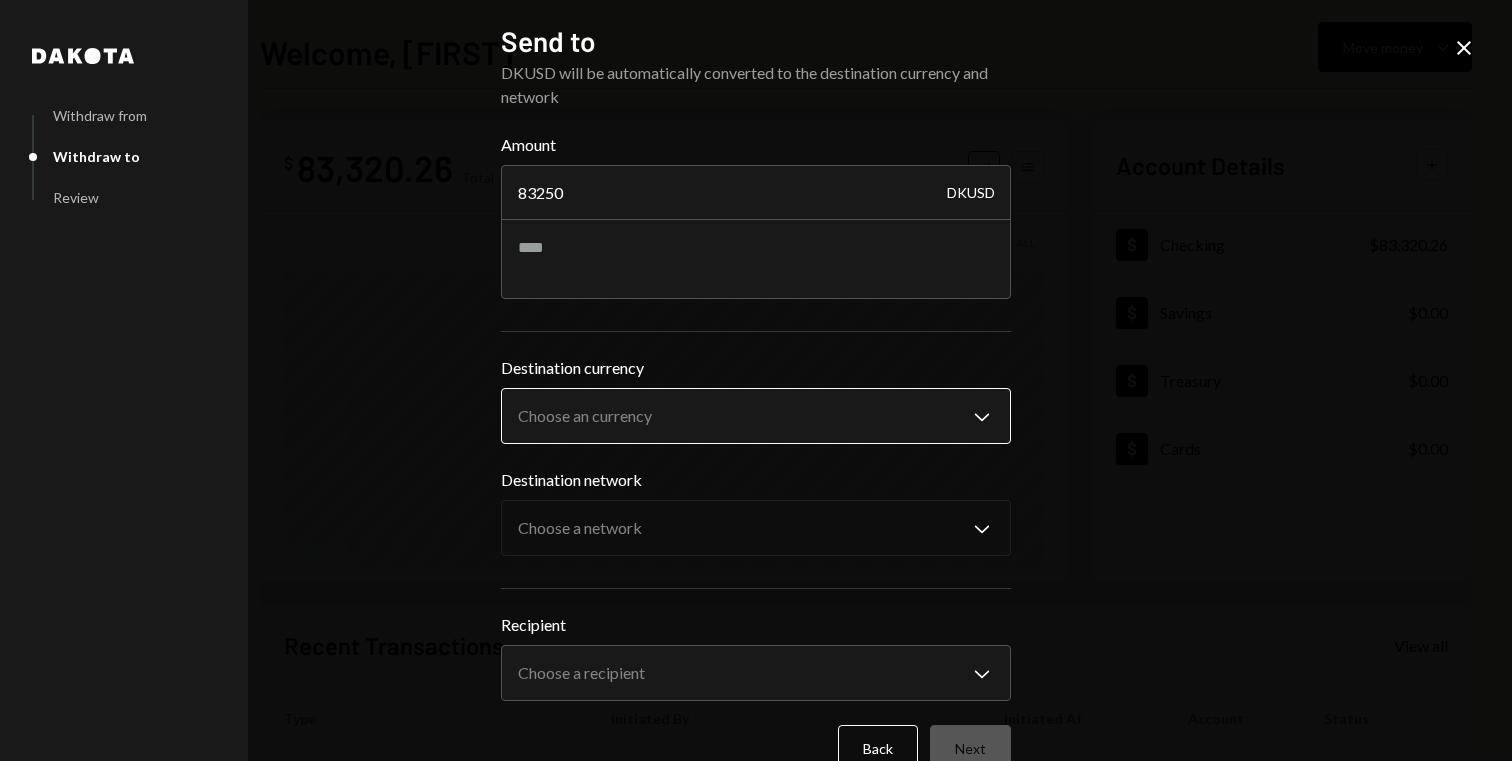 click on "V Vrizi Inc. Caret Down Home Home Inbox Inbox Activities Transactions Accounts Accounts Caret Down Checking $83,320.26 Savings $0.00 Treasury $0.00 Cards $0.00 Dollar Rewards User Recipients Team Team Welcome, [FIRST] Move money Caret Down $ 83,320.26 Total Graph Accounts 1W 1M 3M 1Y ALL Account Details Plus Dollar Checking $83,320.26 Dollar Savings $0.00 Dollar Treasury $0.00 Dollar Cards $0.00 Recent Transactions View all Type Initiated By Initiated At Account Status Bank Deposit $69,808.00 STARLIGHT EXPORT TRADING CORP. [DATE] [TIME] Checking Completed Bank Deposit $13,500.00 TW DIGITIAL LLC [DATE] [TIME] Checking Completed Withdrawal 46,823.4 DKUSD [FIRST] [LAST] [DATE] [TIME] Checking Completed Bank Deposit $46,800.00 BCB TRUCKING LLC [DATE] [TIME] Checking Completed Withdrawal 52,776.37 DKUSD [FIRST] [LAST] [DATE] [TIME] Checking Completed /dashboard Dakota Withdraw from Withdraw to Review Send to DKUSD will be automatically converted to the destination currency and network Amount 83250" at bounding box center [756, 380] 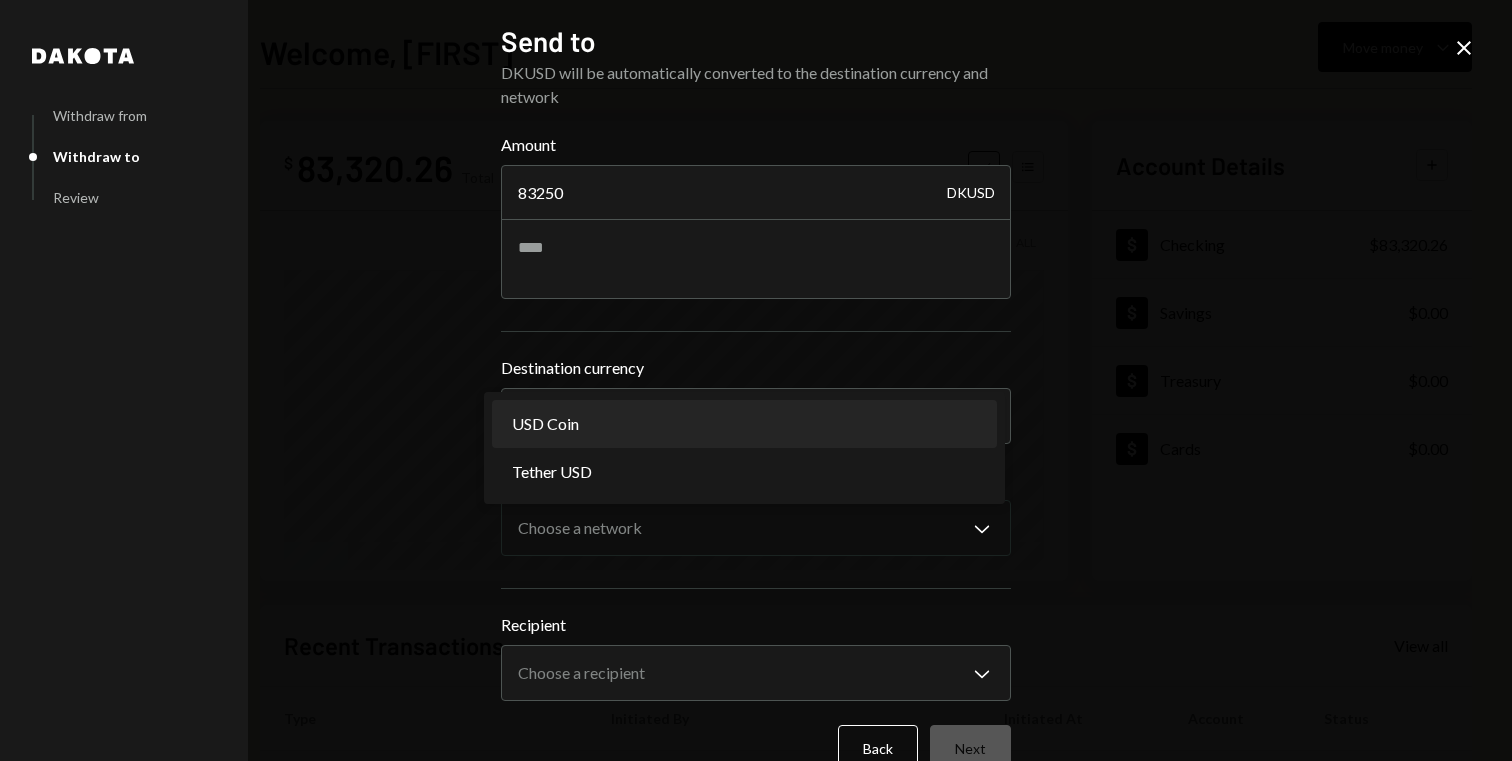 select on "****" 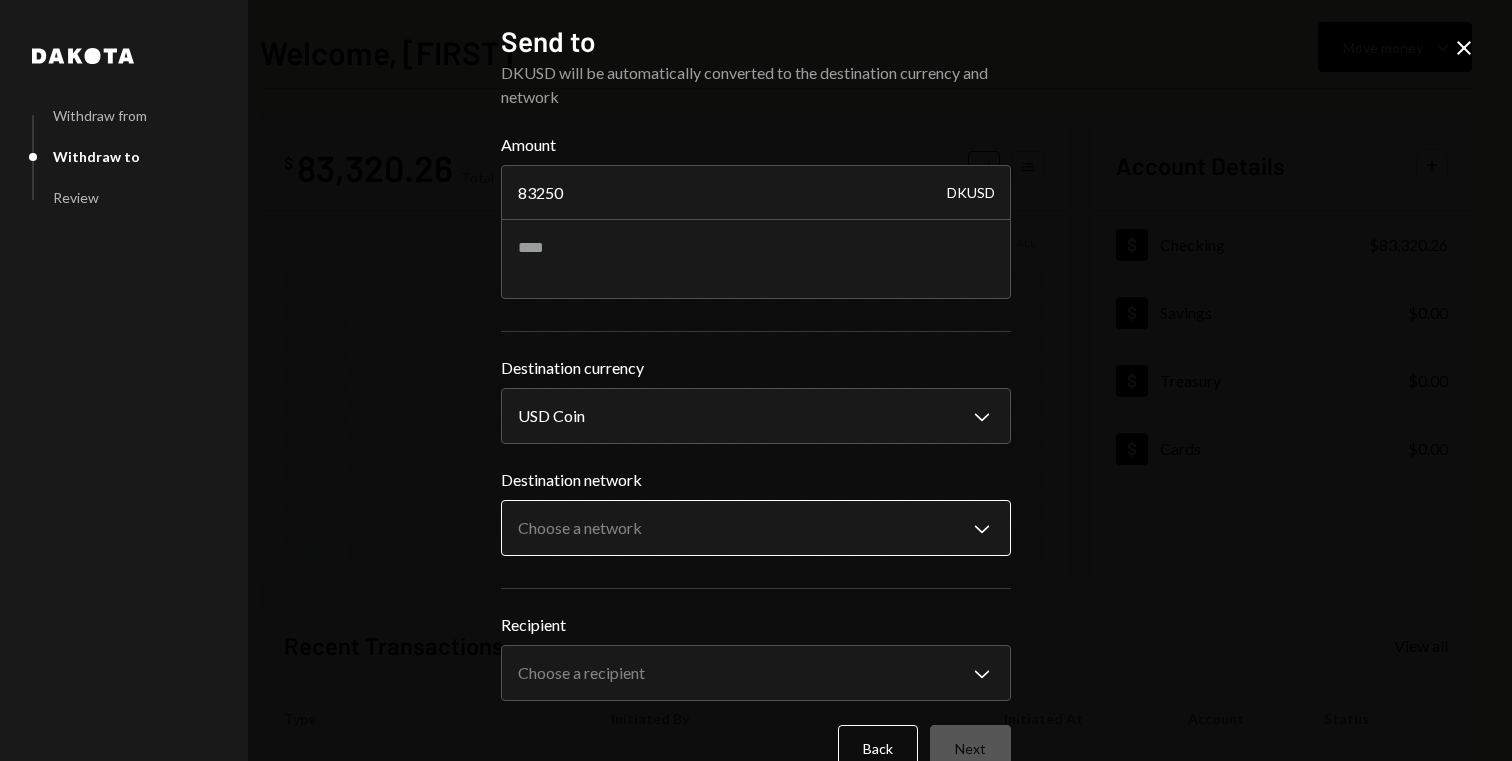click on "V Vrizi Inc. Caret Down Home Home Inbox Inbox Activities Transactions Accounts Accounts Caret Down Checking $83,320.26 Savings $0.00 Treasury $0.00 Cards $0.00 Dollar Rewards User Recipients Team Team Welcome, [FIRST] Move money Caret Down $ 83,320.26 Total Graph Accounts 1W 1M 3M 1Y ALL Account Details Plus Dollar Checking $83,320.26 Dollar Savings $0.00 Dollar Treasury $0.00 Dollar Cards $0.00 Recent Transactions View all Type Initiated By Initiated At Account Status Bank Deposit $69,808.00 STARLIGHT EXPORT TRADING CORP. [DATE] [TIME] Checking Completed Bank Deposit $13,500.00 TW DIGITIAL LLC [DATE] [TIME] Checking Completed Withdrawal 46,823.4 DKUSD [FIRST] [LAST] [DATE] [TIME] Checking Completed Bank Deposit $46,800.00 BCB TRUCKING LLC [DATE] [TIME] Checking Completed Withdrawal 52,776.37 DKUSD [FIRST] [LAST] [DATE] [TIME] Checking Completed /dashboard Dakota Withdraw from Withdraw to Review Send to DKUSD will be automatically converted to the destination currency and network Amount 83250" at bounding box center (756, 380) 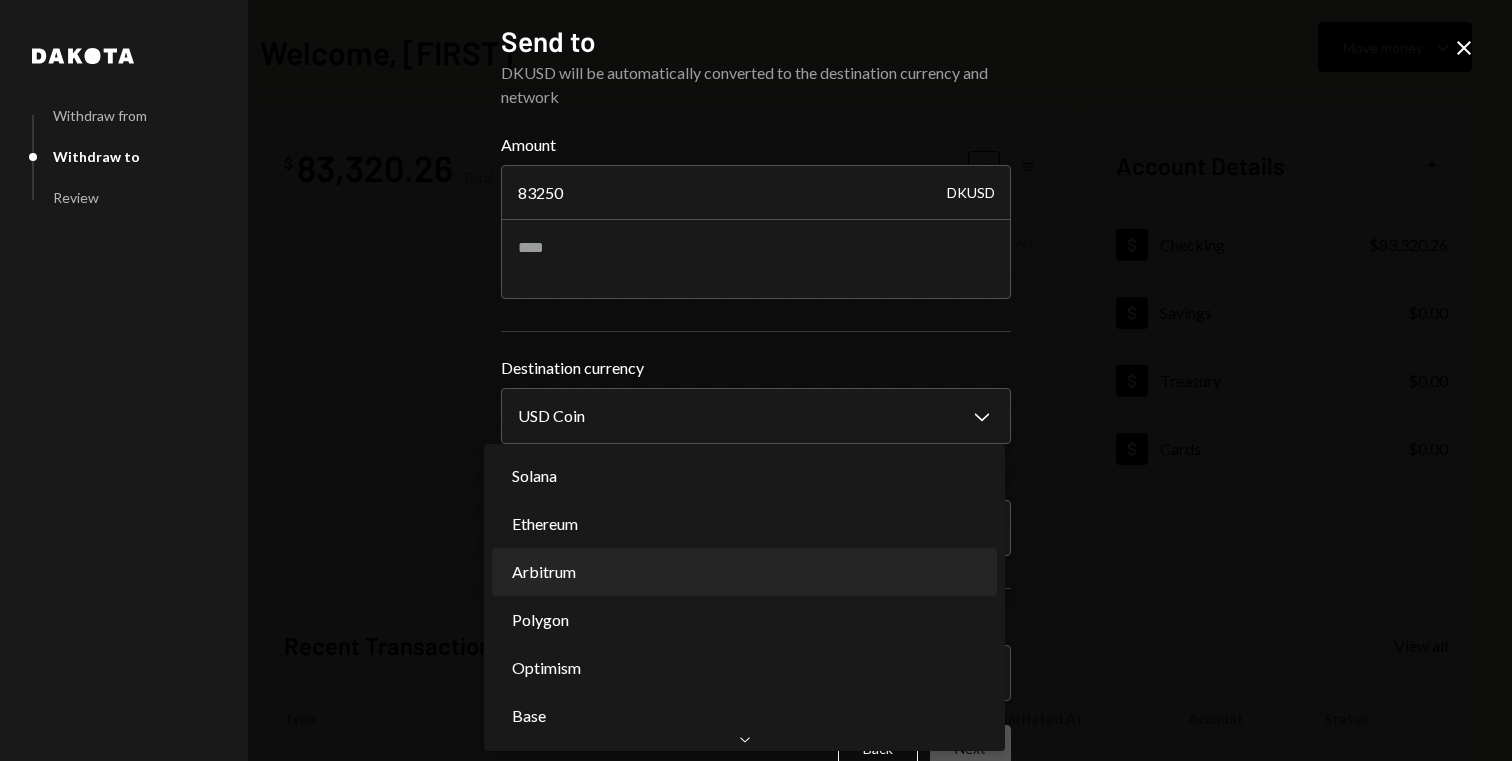 scroll, scrollTop: 0, scrollLeft: 0, axis: both 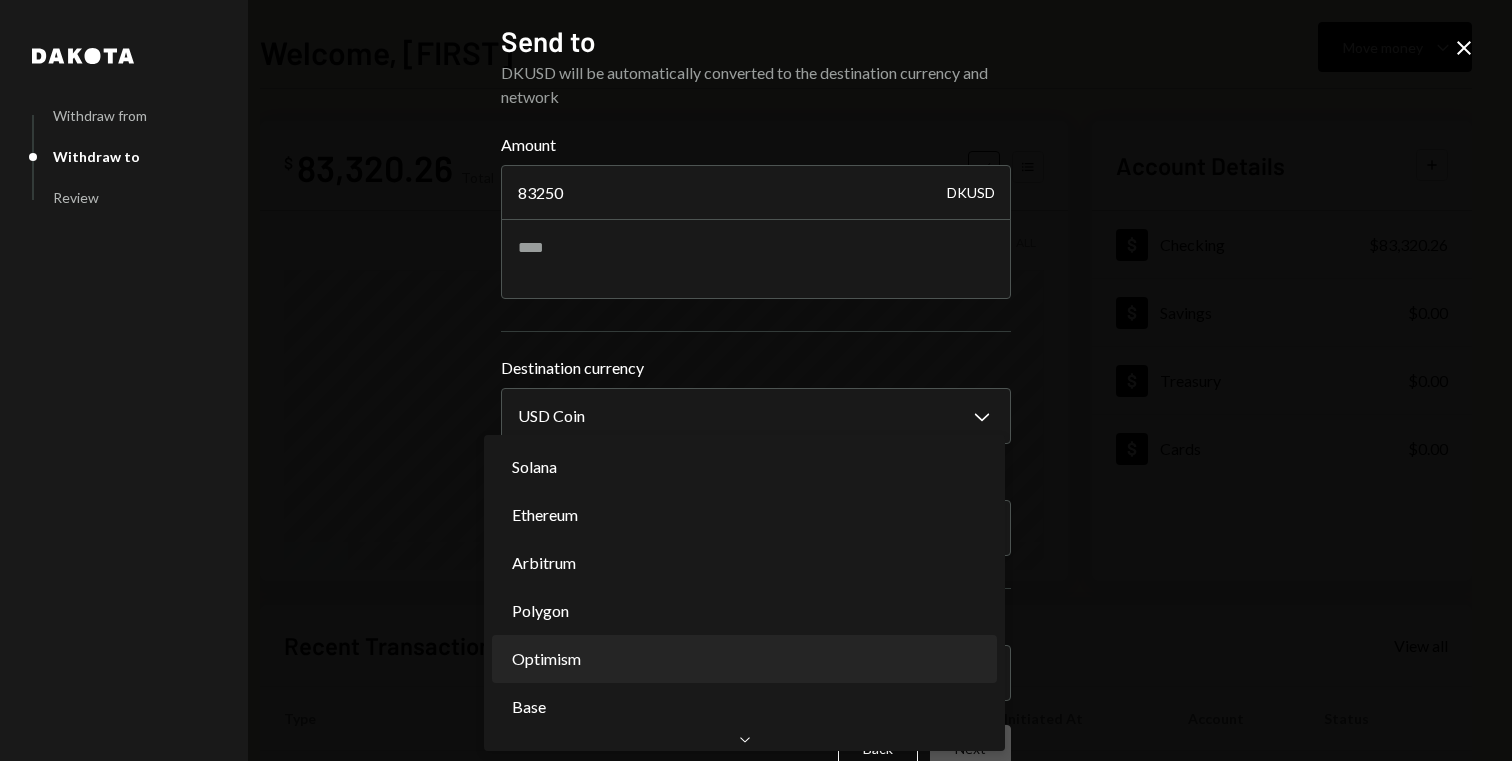 select on "**********" 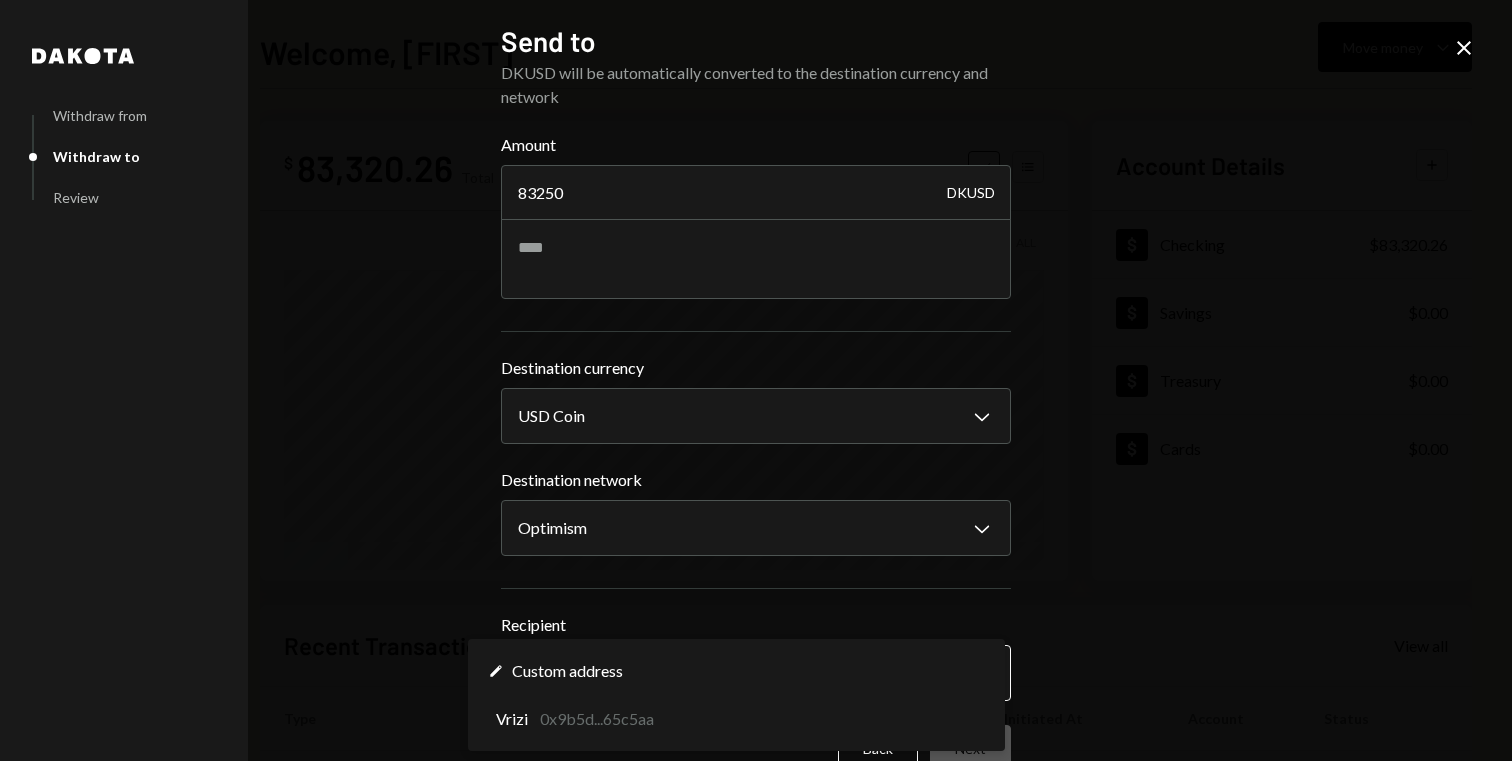 click on "V Vrizi Inc. Caret Down Home Home Inbox Inbox Activities Transactions Accounts Accounts Caret Down Checking $83,320.26 Savings $0.00 Treasury $0.00 Cards $0.00 Dollar Rewards User Recipients Team Team Welcome, [FIRST] Move money Caret Down $ 83,320.26 Total Graph Accounts 1W 1M 3M 1Y ALL Account Details Plus Dollar Checking $83,320.26 Dollar Savings $0.00 Dollar Treasury $0.00 Dollar Cards $0.00 Recent Transactions View all Type Initiated By Initiated At Account Status Bank Deposit $69,808.00 STARLIGHT EXPORT TRADING CORP. [DATE] [TIME] Checking Completed Bank Deposit $13,500.00 TW DIGITIAL LLC [DATE] [TIME] Checking Completed Withdrawal 46,823.4 DKUSD [FIRST] [LAST] [DATE] [TIME] Checking Completed Bank Deposit $46,800.00 BCB TRUCKING LLC [DATE] [TIME] Checking Completed Withdrawal 52,776.37 DKUSD [FIRST] [LAST] [DATE] [TIME] Checking Completed /dashboard Dakota Withdraw from Withdraw to Review Send to DKUSD will be automatically converted to the destination currency and network Amount 83250" at bounding box center [756, 380] 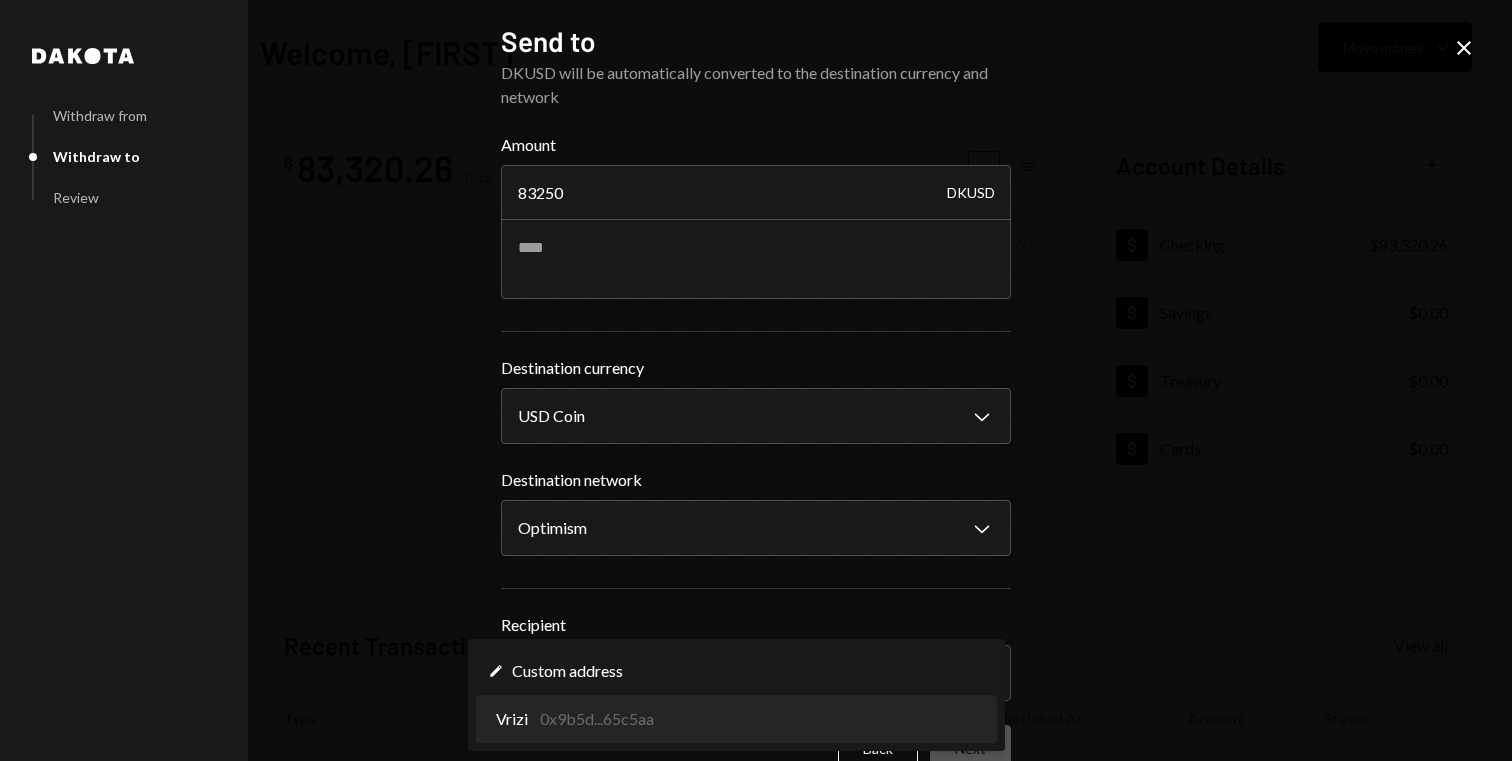 select on "**********" 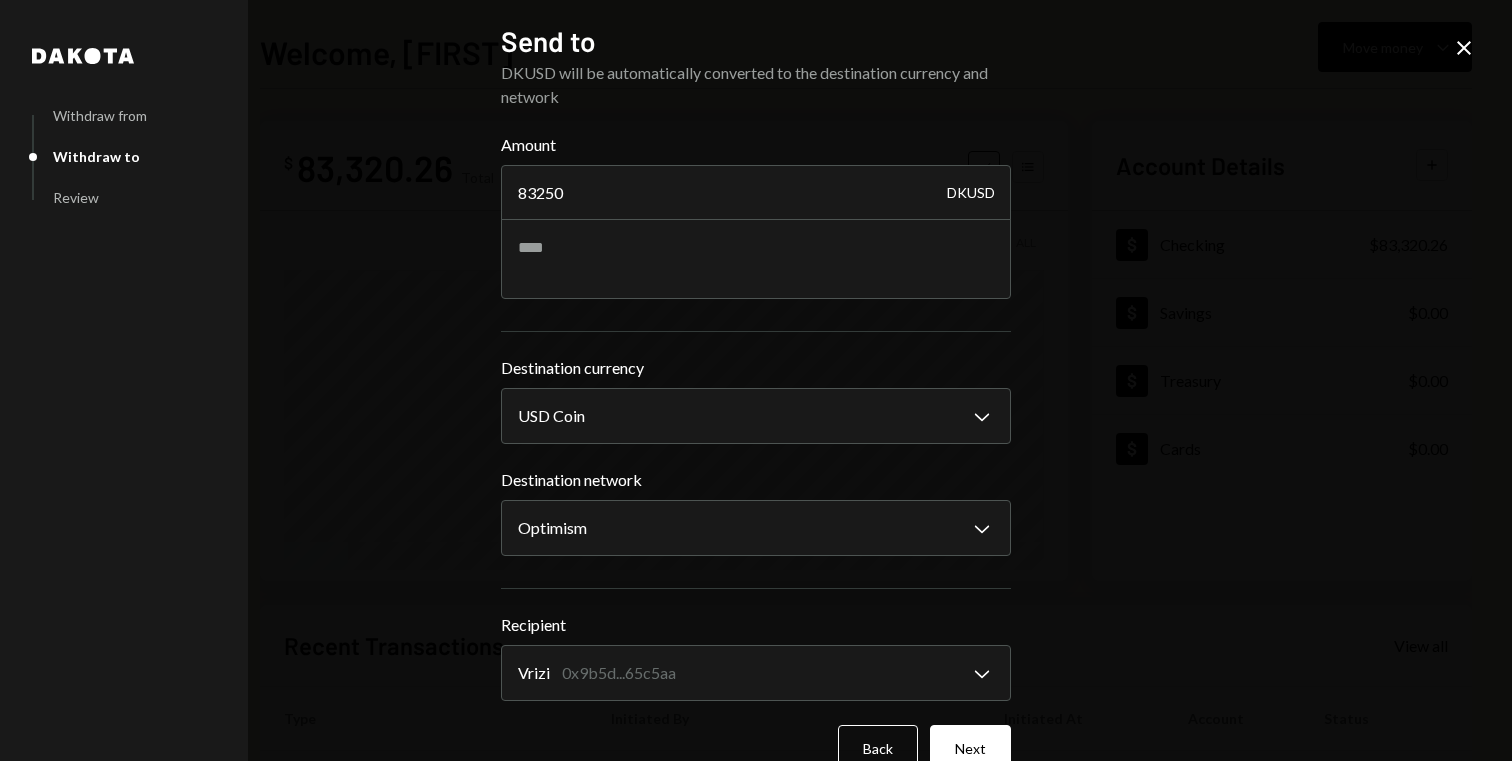 scroll, scrollTop: 42, scrollLeft: 0, axis: vertical 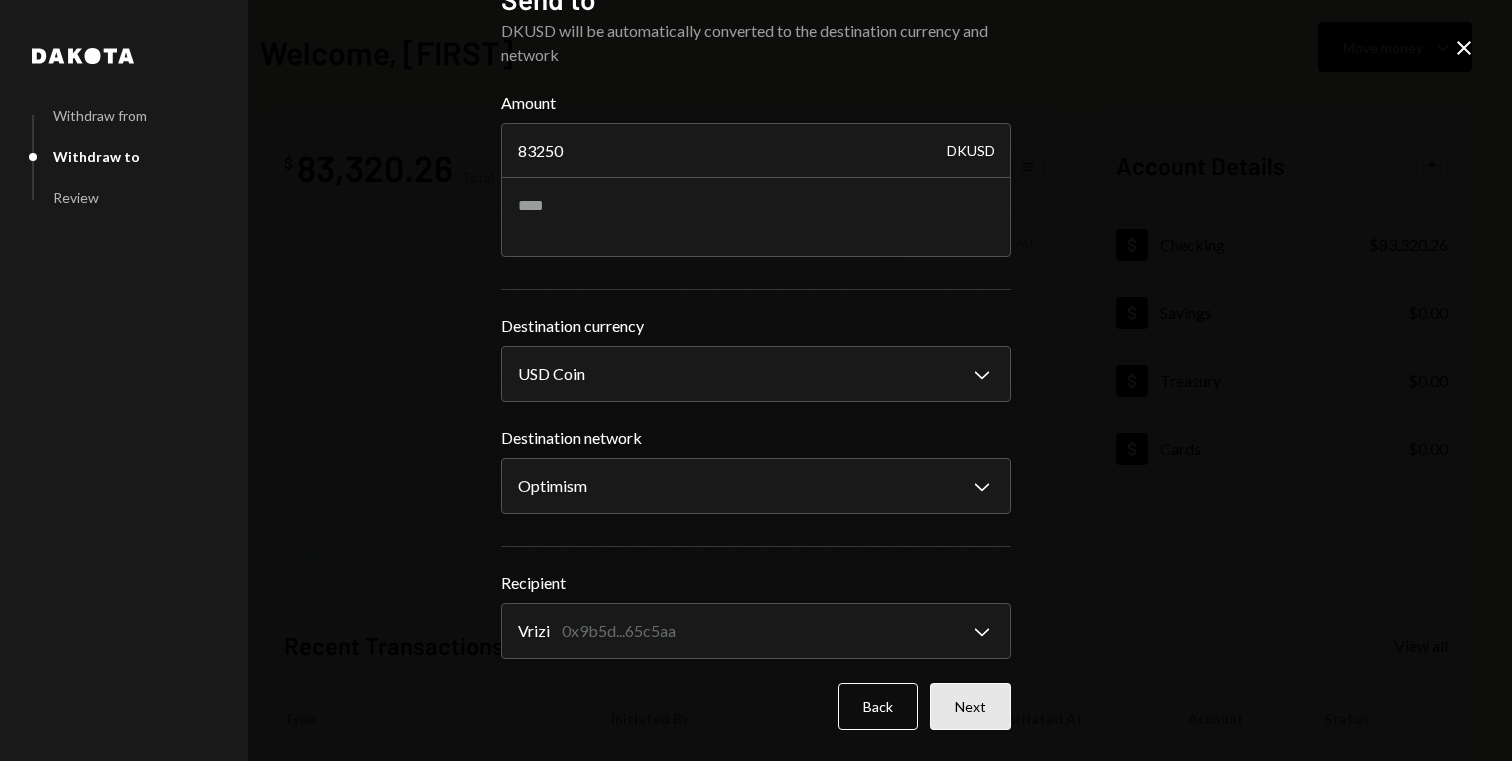 click on "Next" at bounding box center [970, 706] 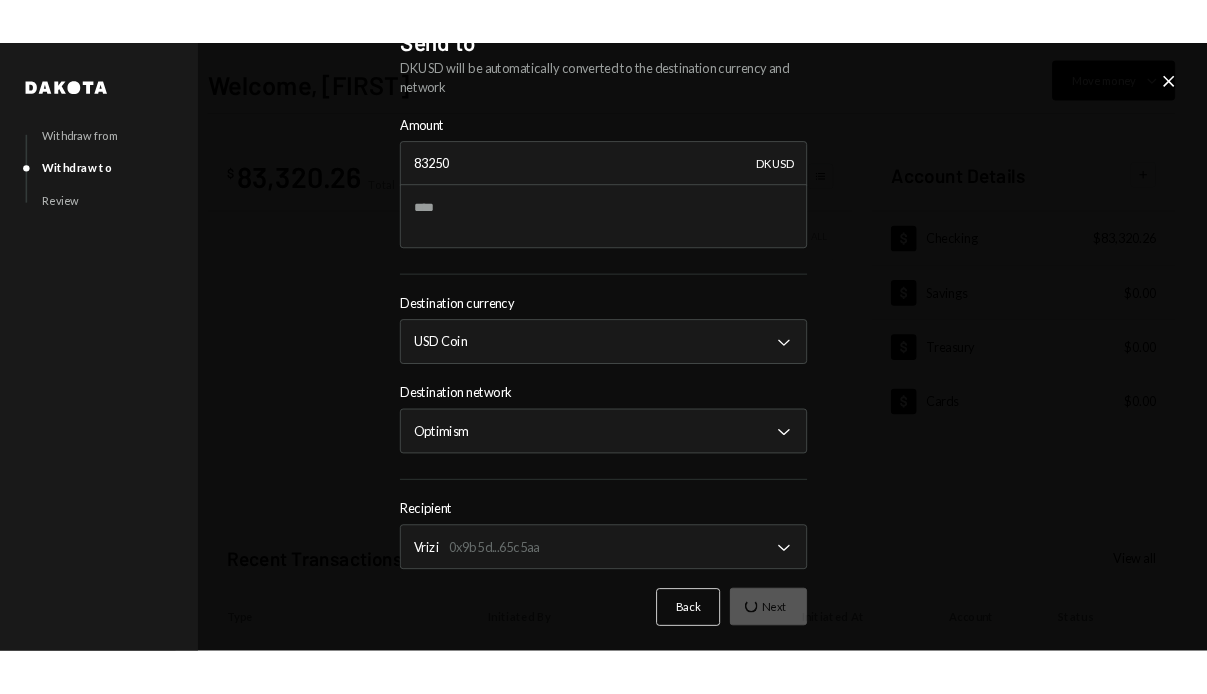 scroll, scrollTop: 0, scrollLeft: 0, axis: both 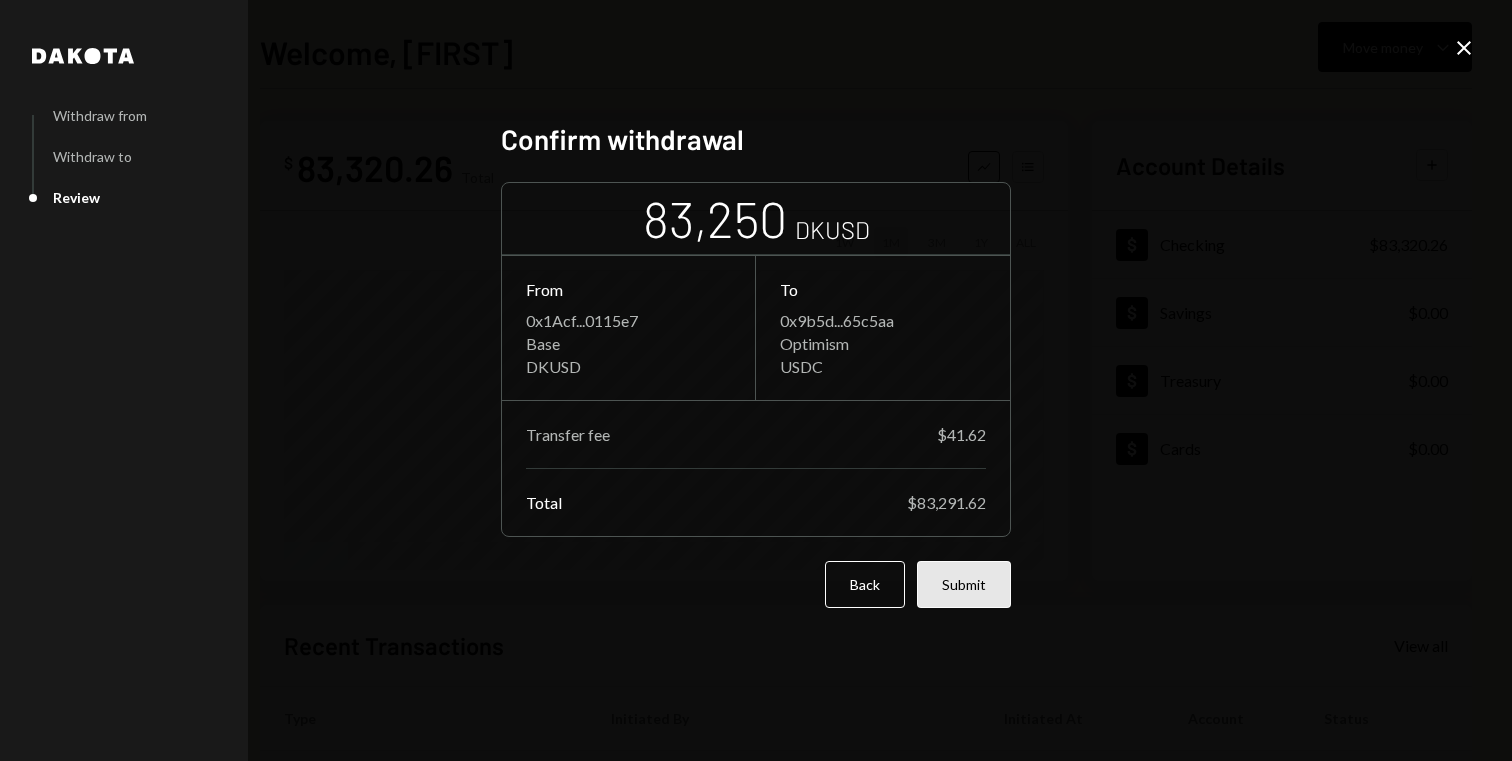 click on "Submit" at bounding box center [964, 584] 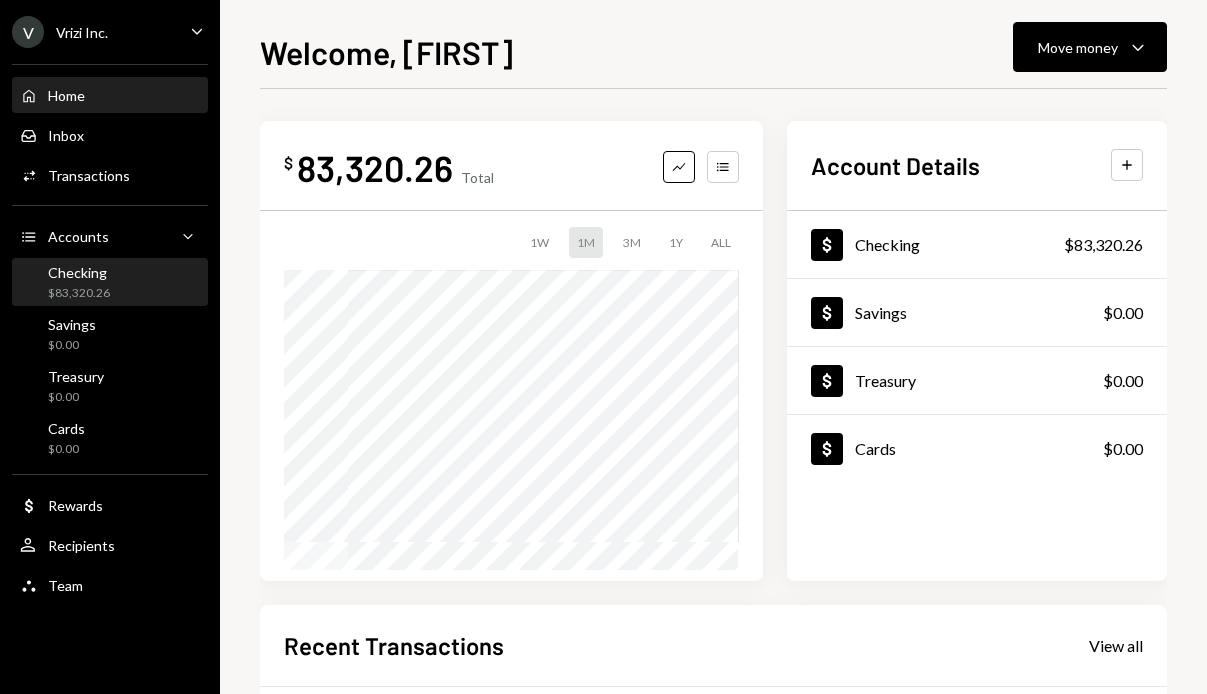 click on "Checking $83,320.26" at bounding box center (110, 283) 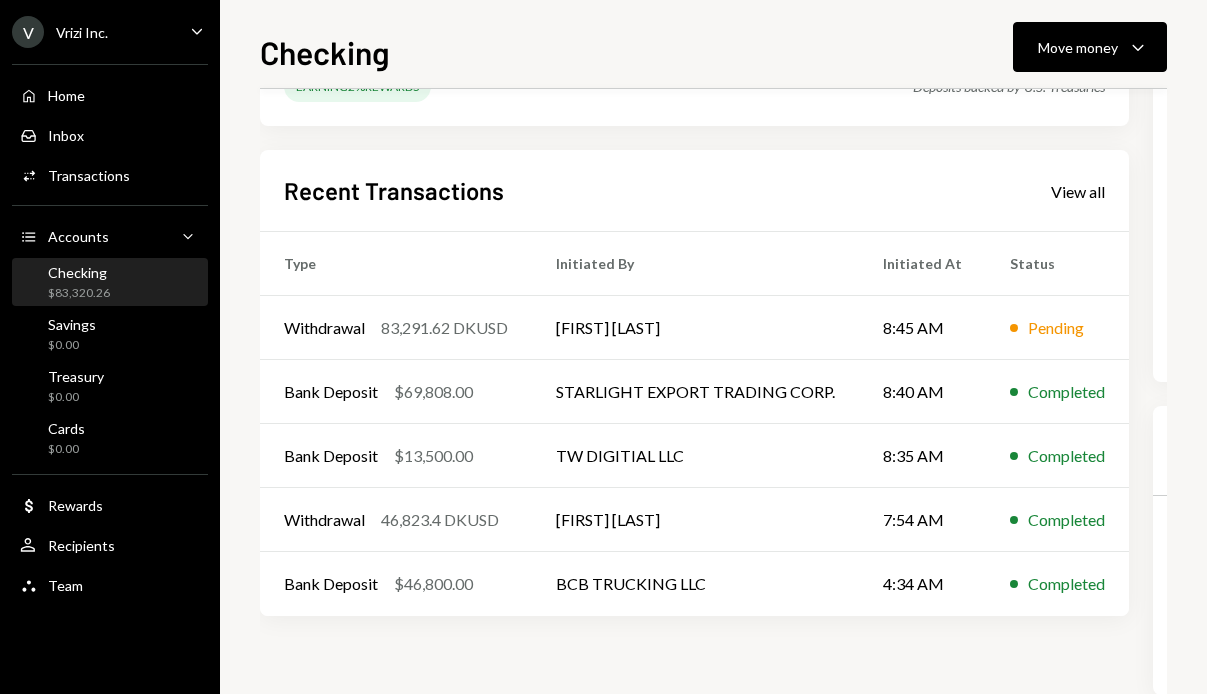 scroll, scrollTop: 289, scrollLeft: 0, axis: vertical 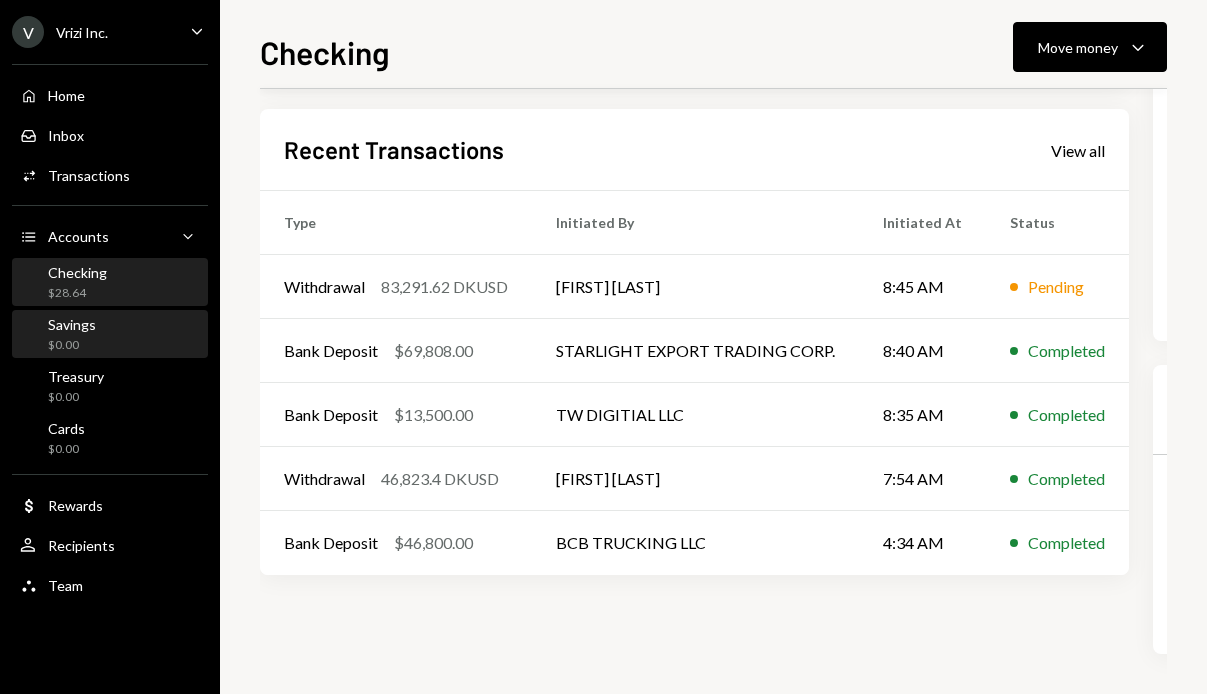 click on "Savings $0.00" at bounding box center [110, 334] 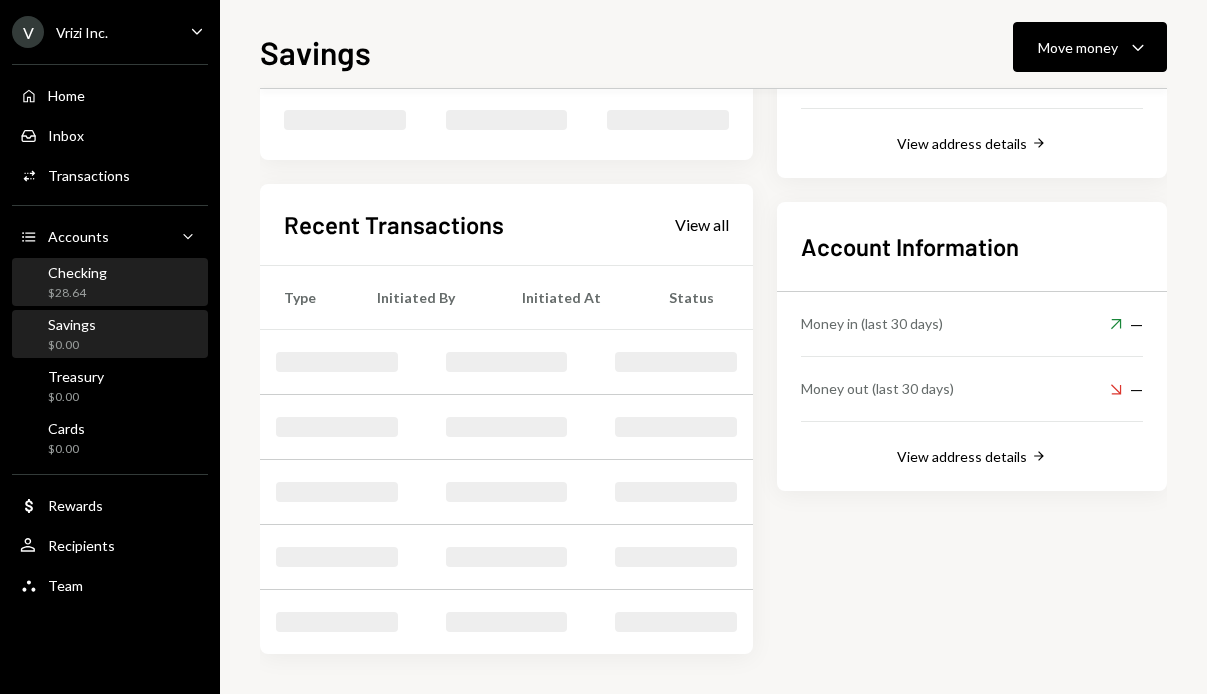 click on "Checking $28.64" at bounding box center (110, 283) 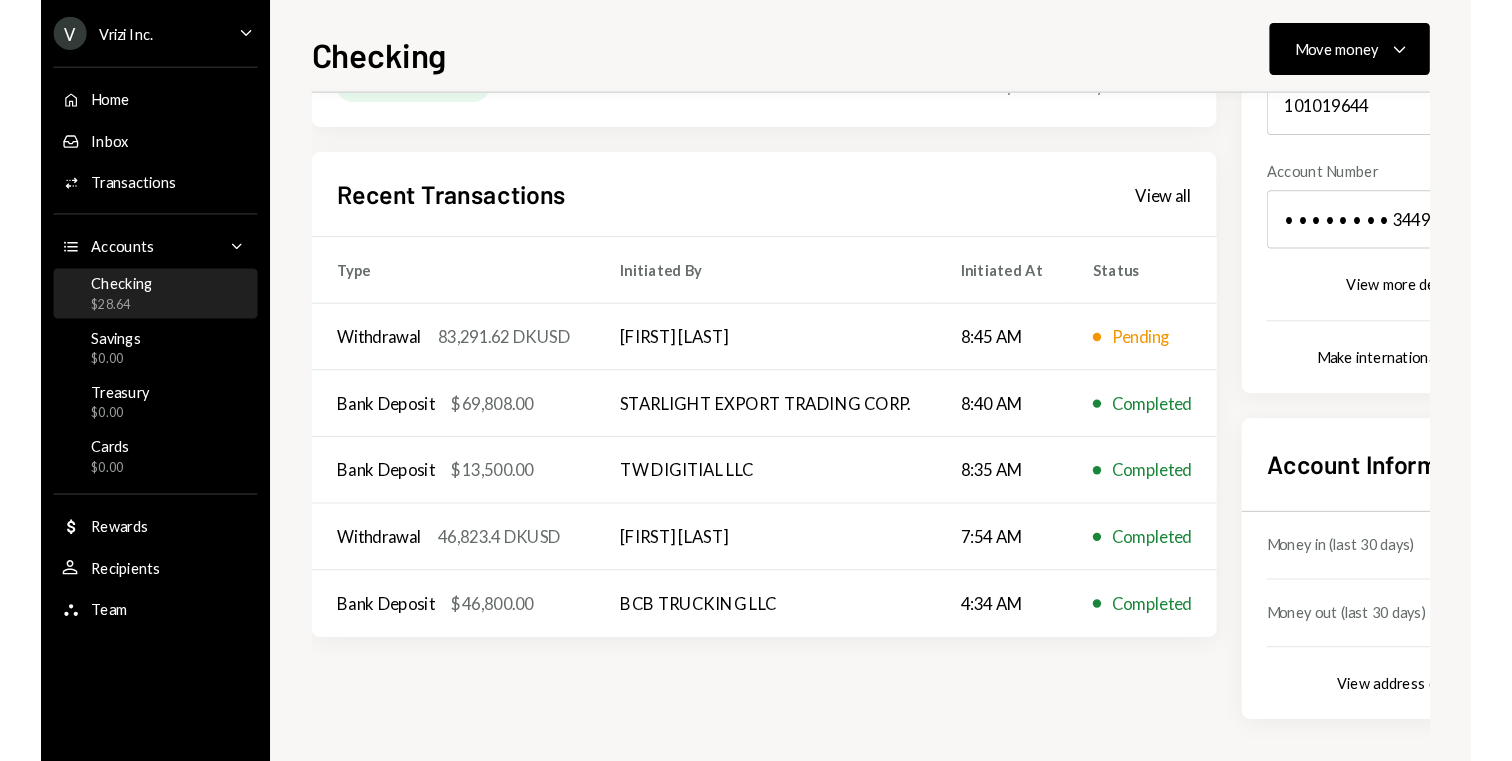 scroll, scrollTop: 222, scrollLeft: 0, axis: vertical 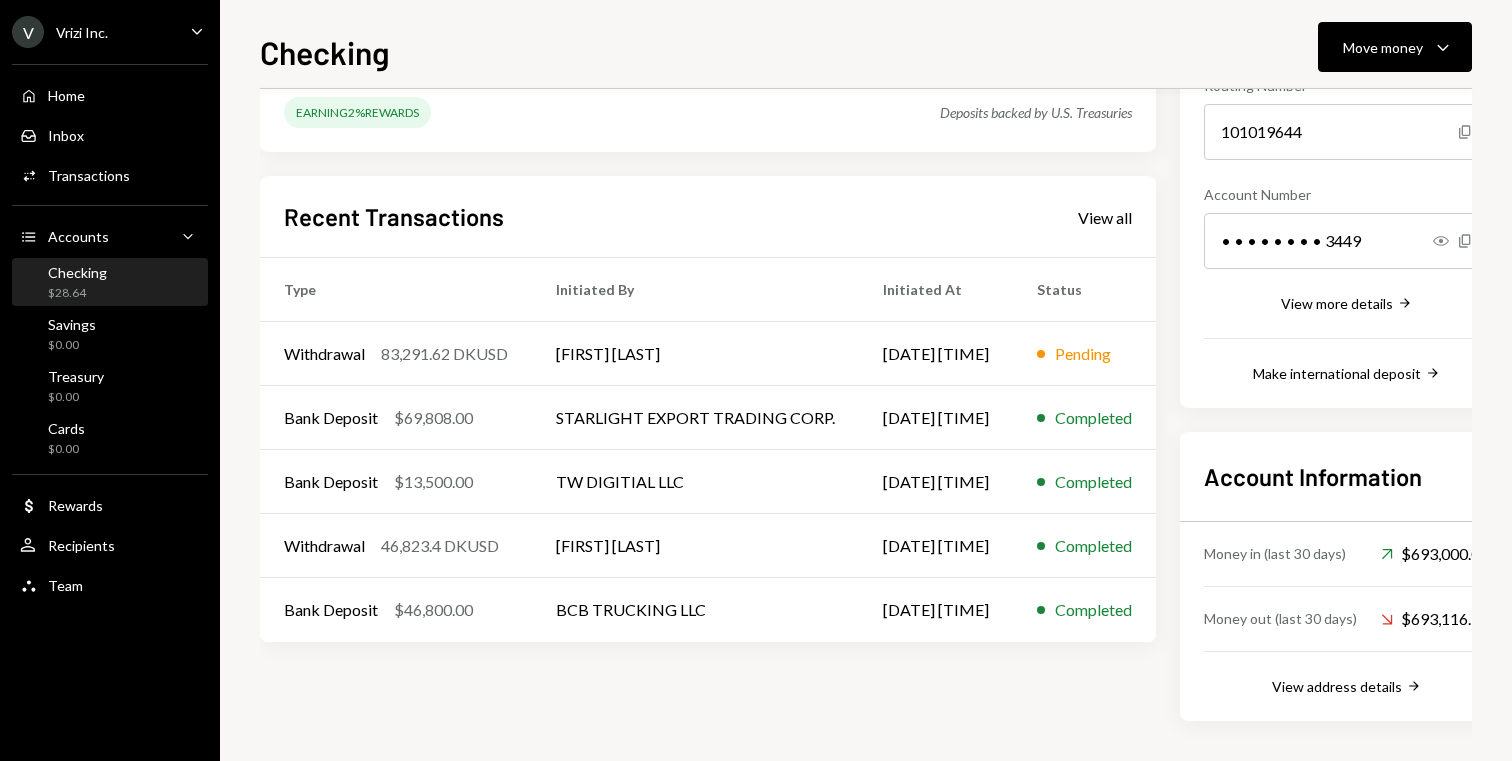 click on "Recent Transactions View all" at bounding box center (708, 216) 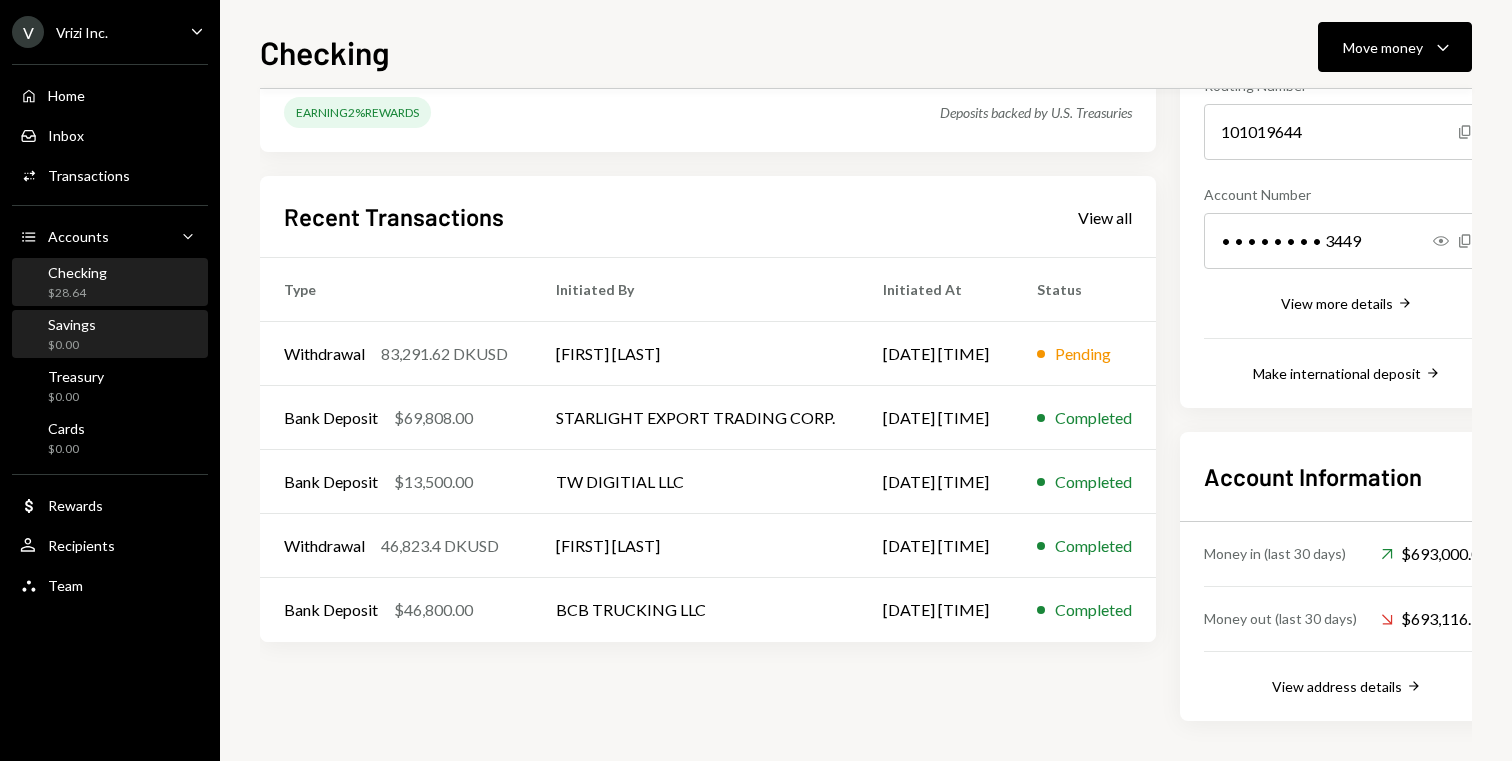 click on "Savings $0.00" at bounding box center (110, 335) 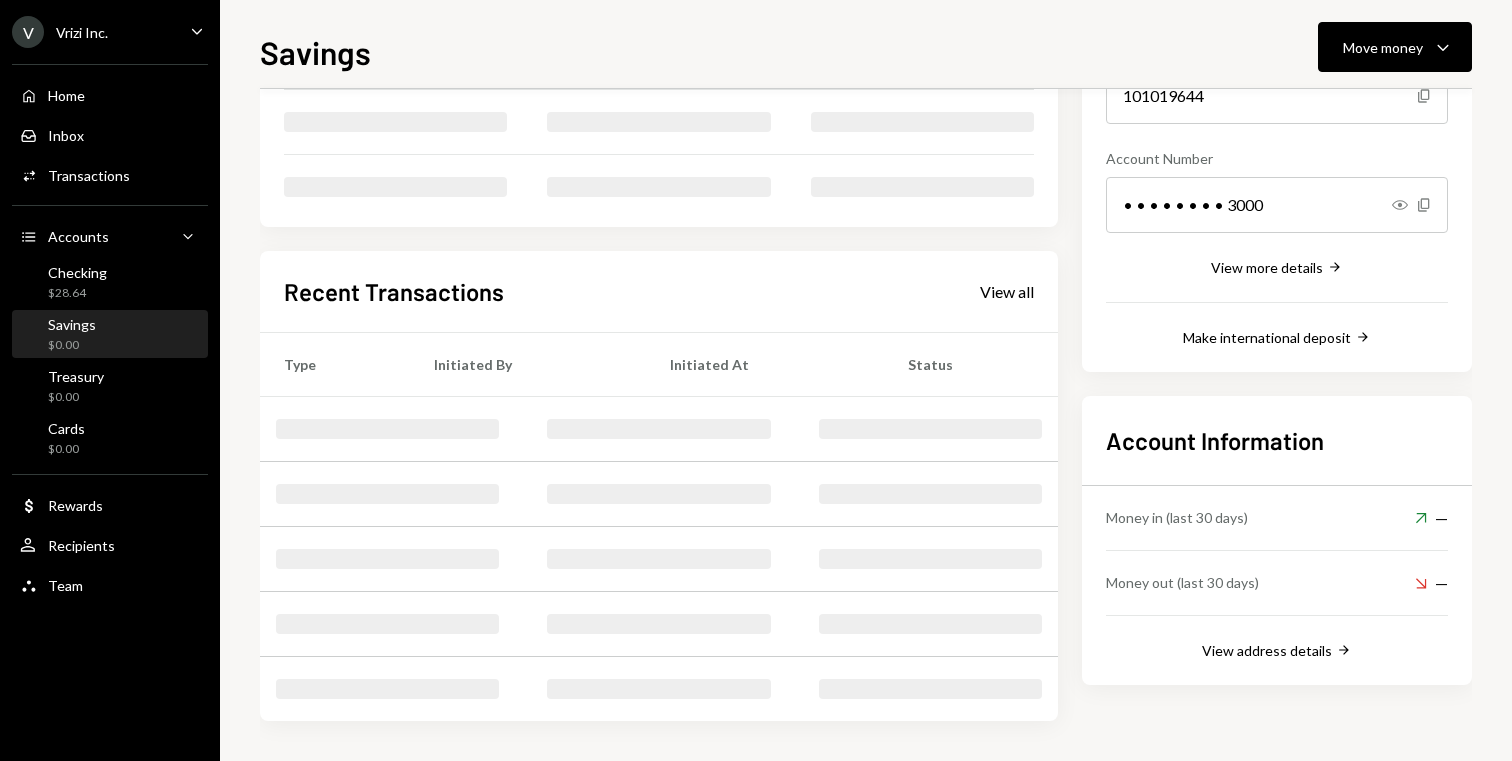 scroll, scrollTop: 256, scrollLeft: 0, axis: vertical 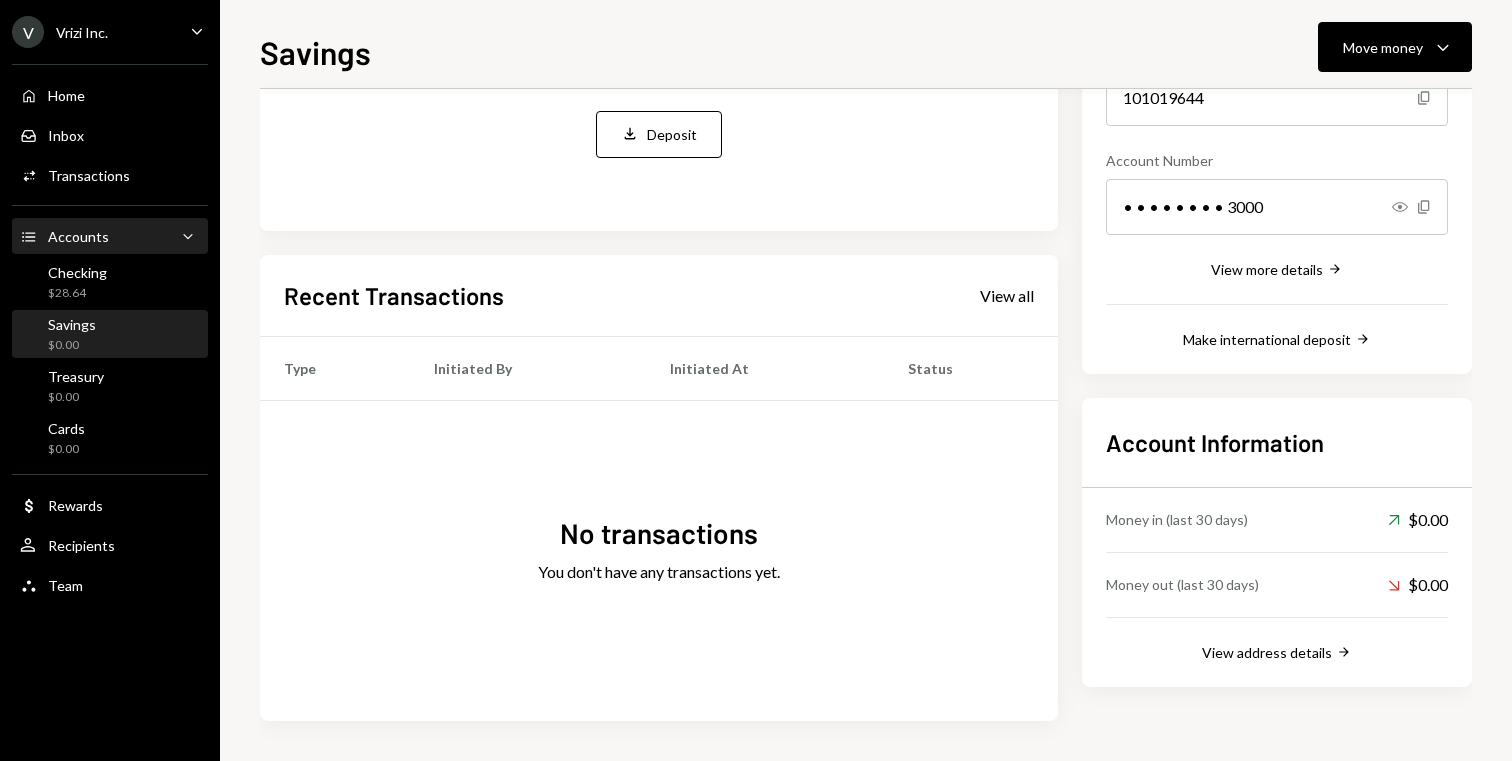 click on "Accounts Accounts Caret Down" at bounding box center (110, 237) 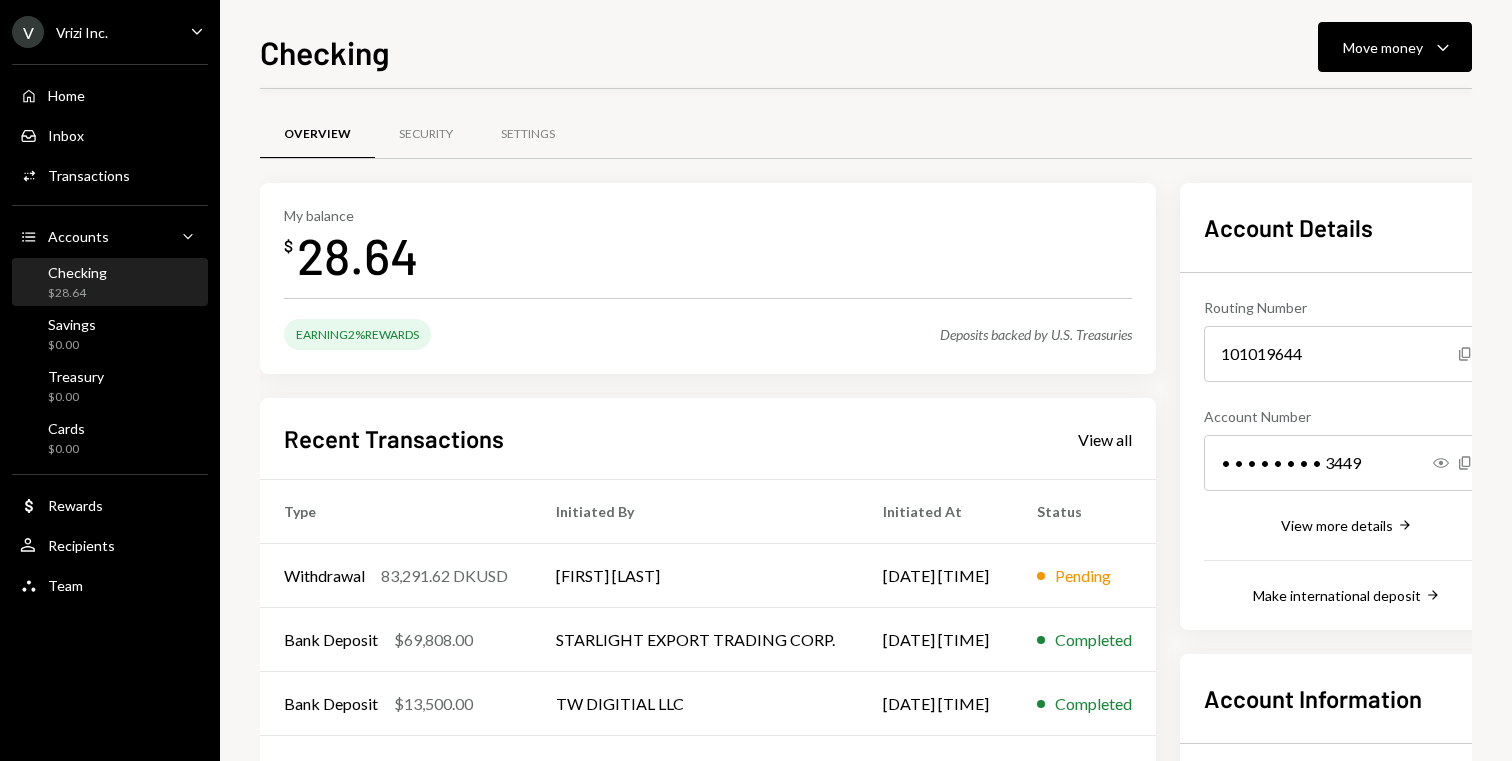 scroll, scrollTop: 0, scrollLeft: 0, axis: both 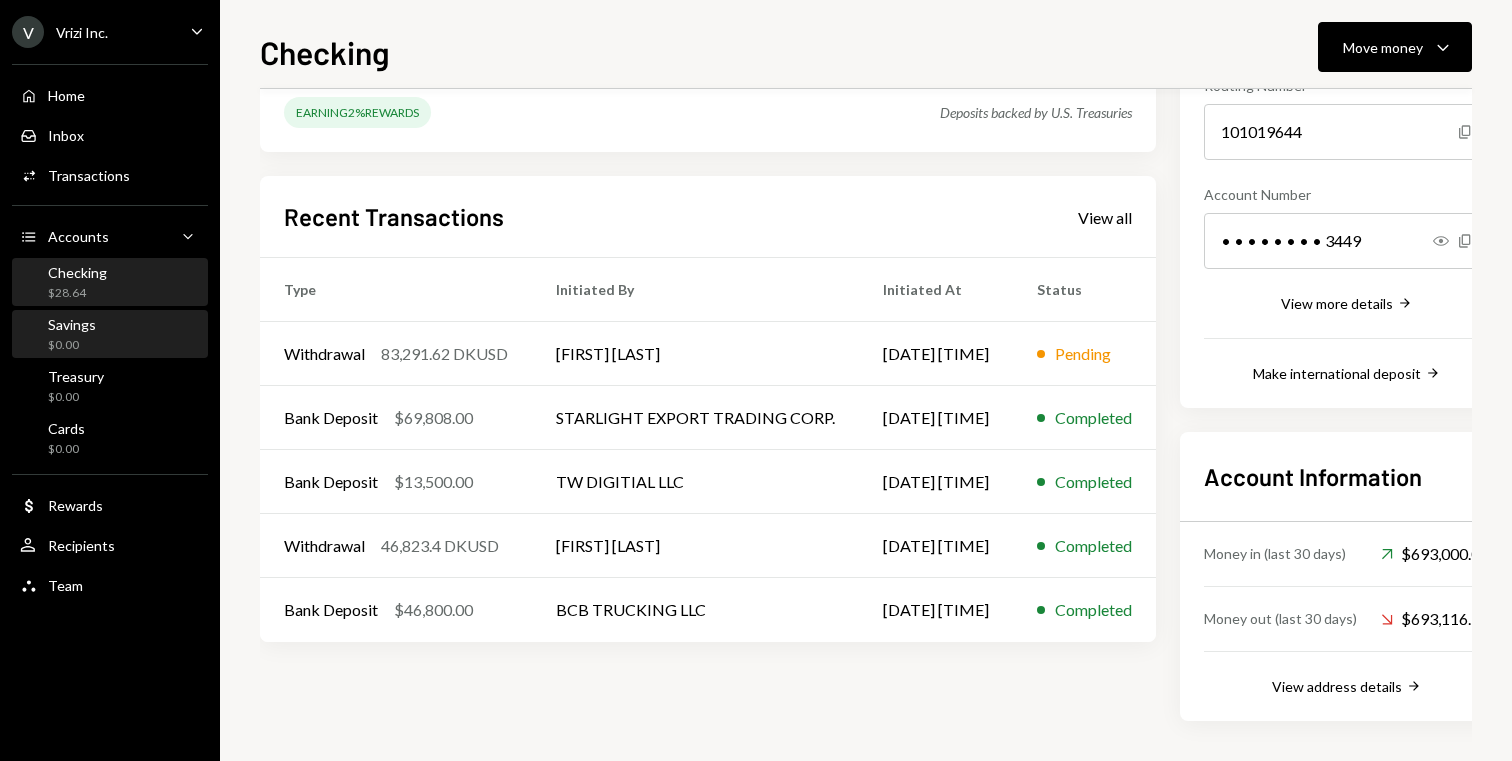 click on "Savings $0.00" at bounding box center (110, 335) 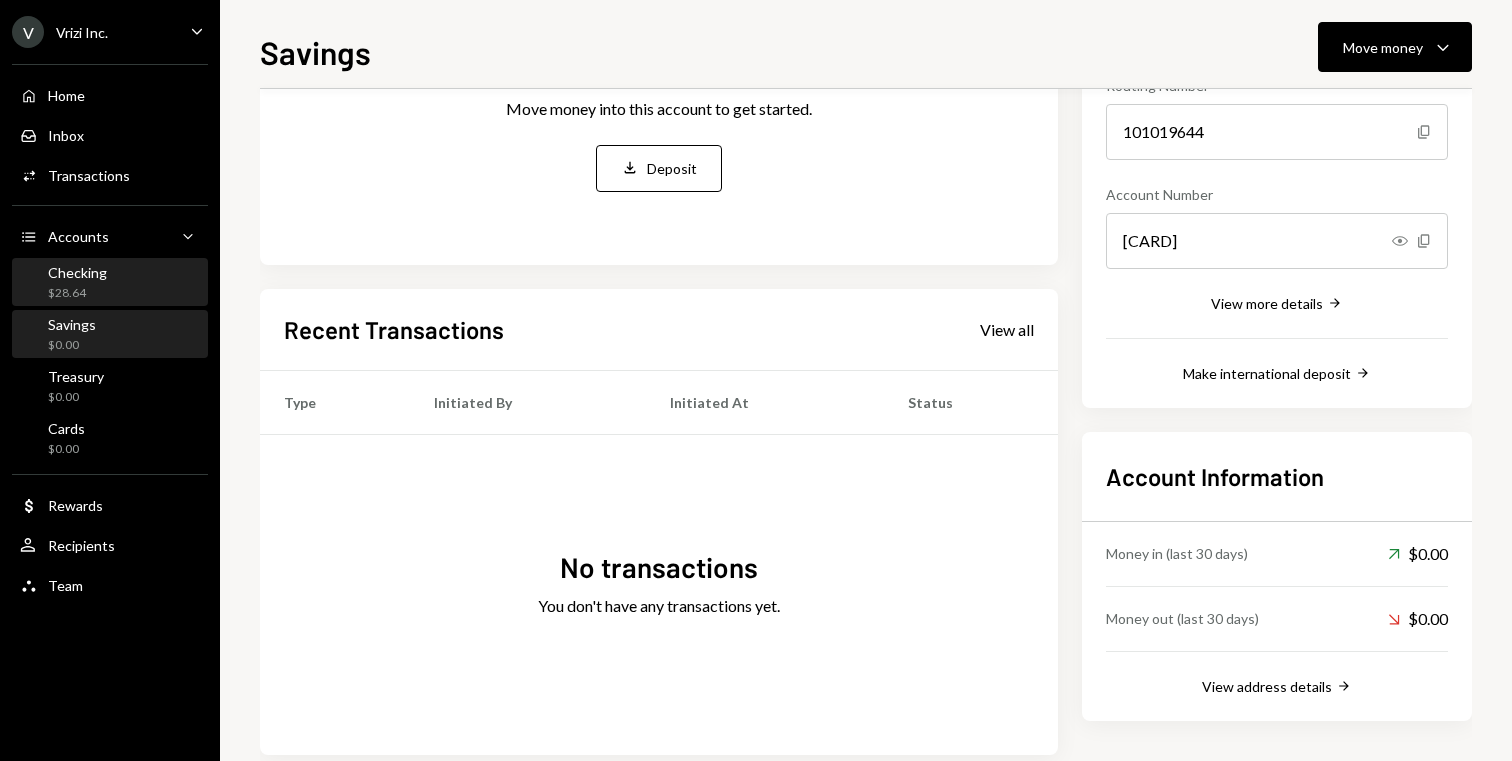 click on "Checking $28.64" at bounding box center [110, 283] 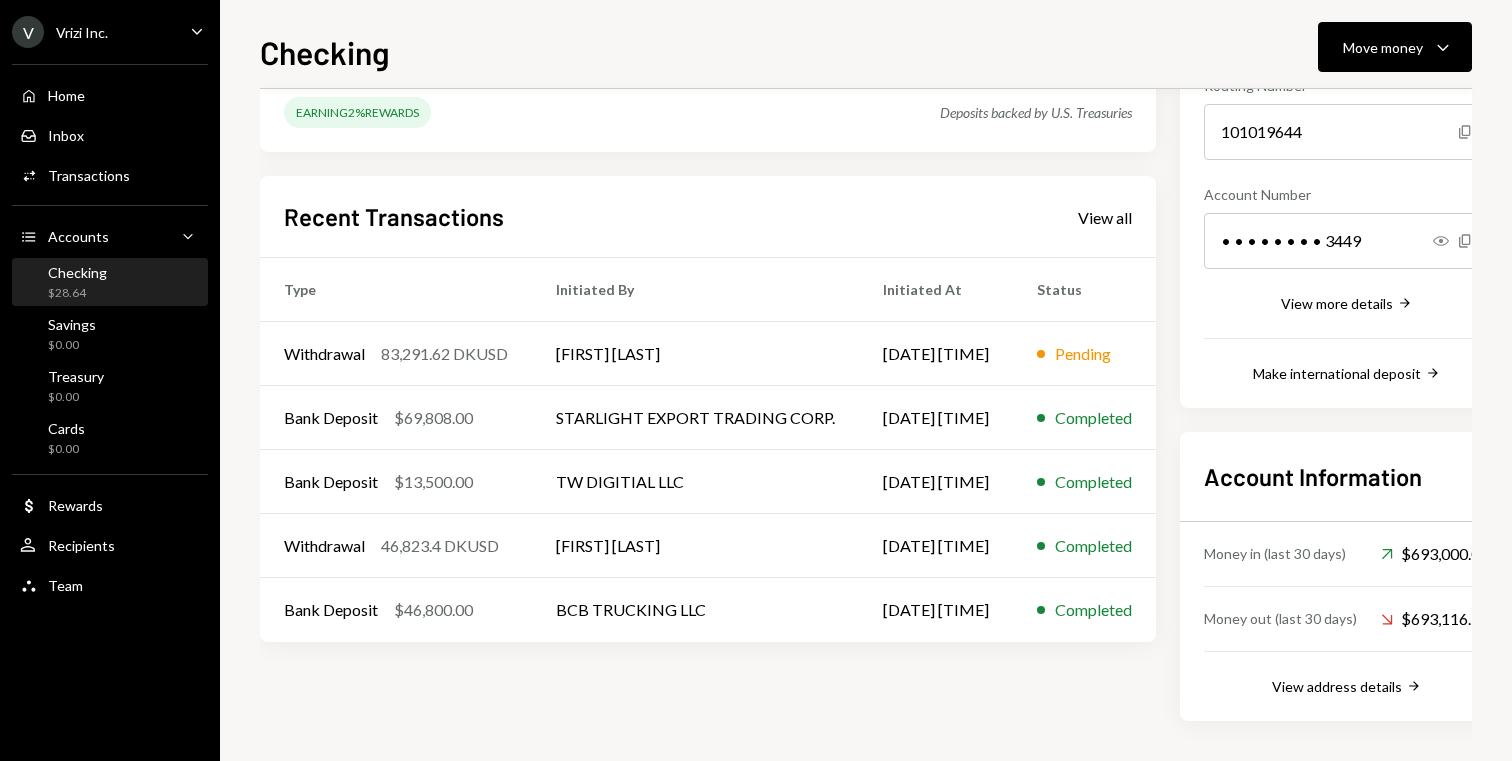 scroll, scrollTop: 0, scrollLeft: 0, axis: both 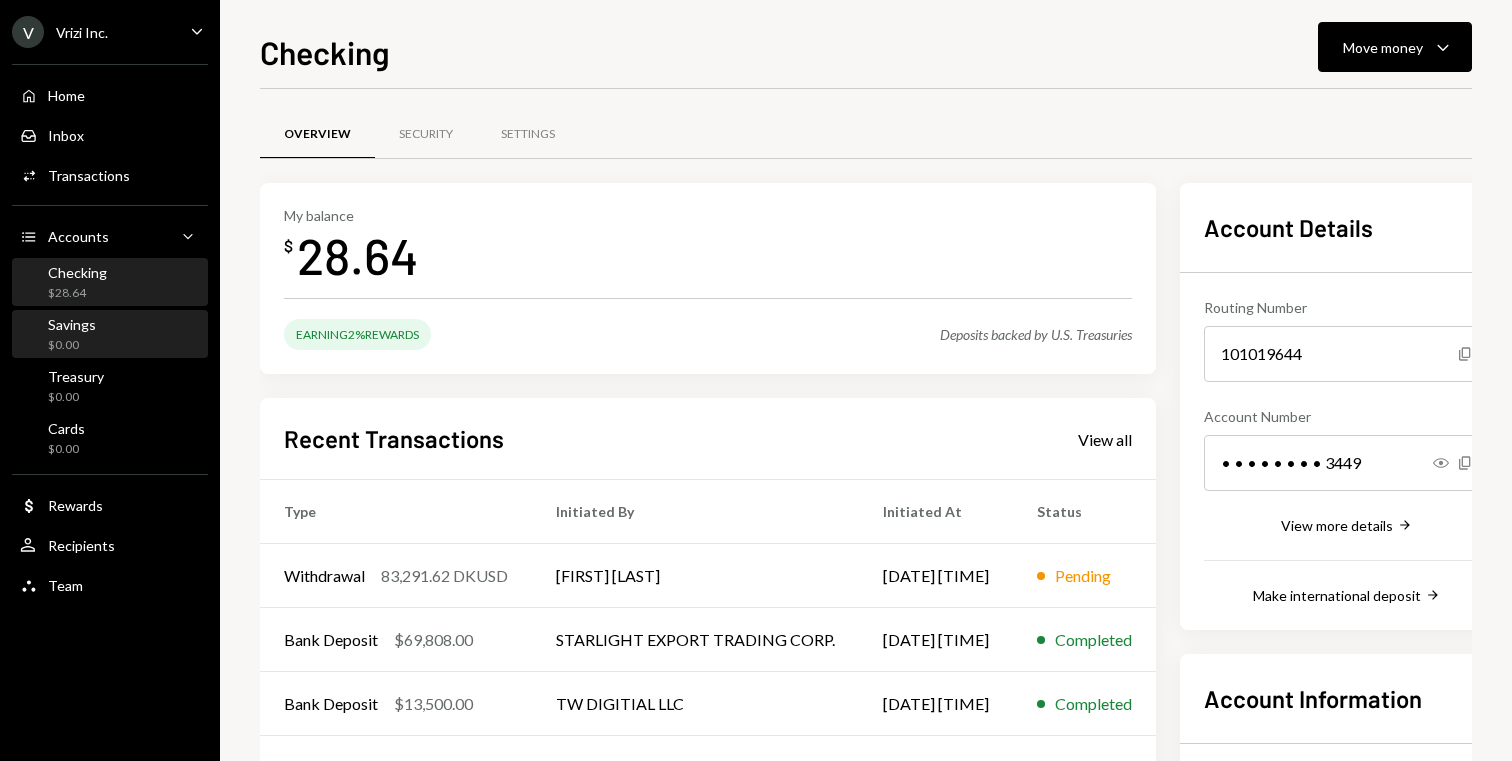 click on "$0.00" at bounding box center (72, 345) 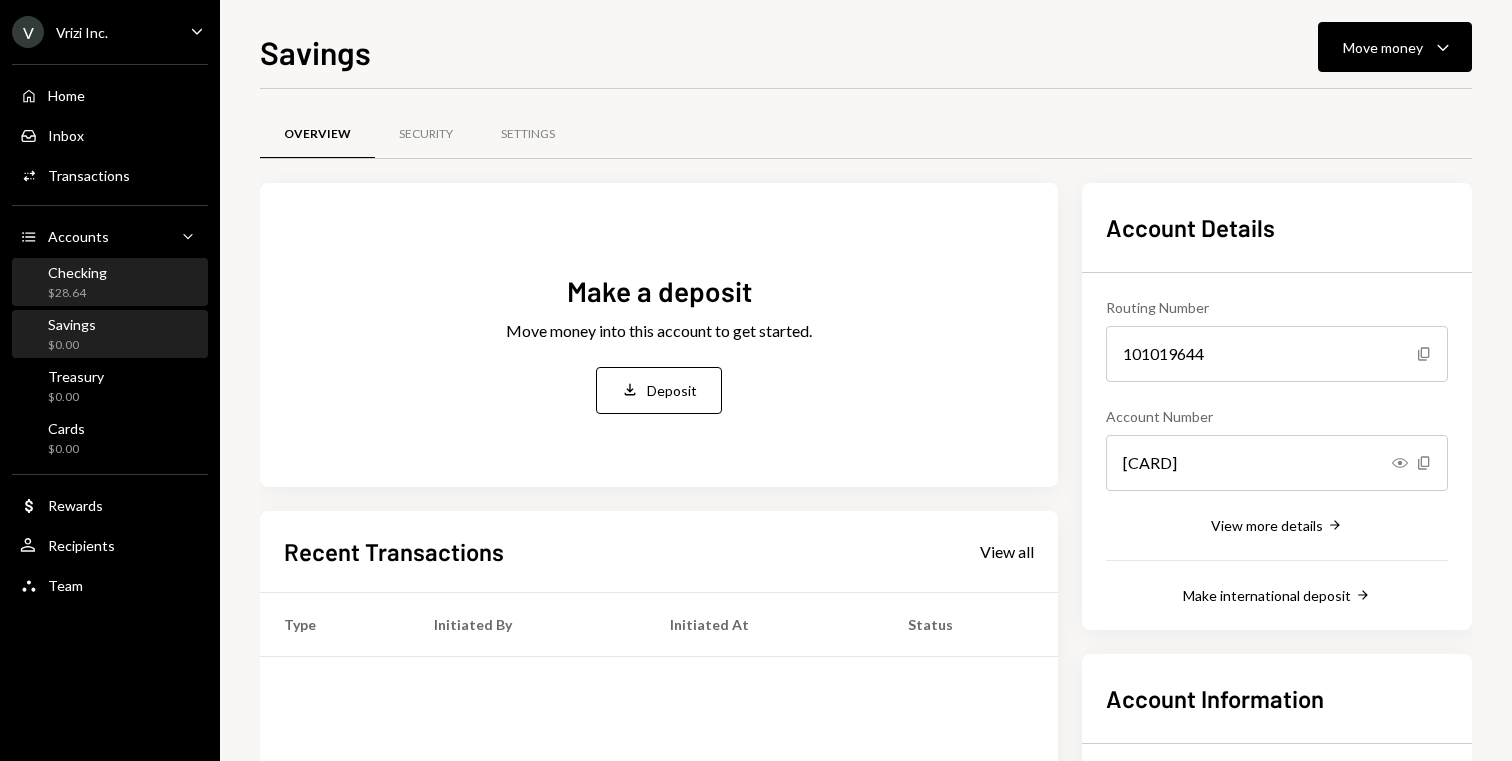 click on "$28.64" at bounding box center (77, 293) 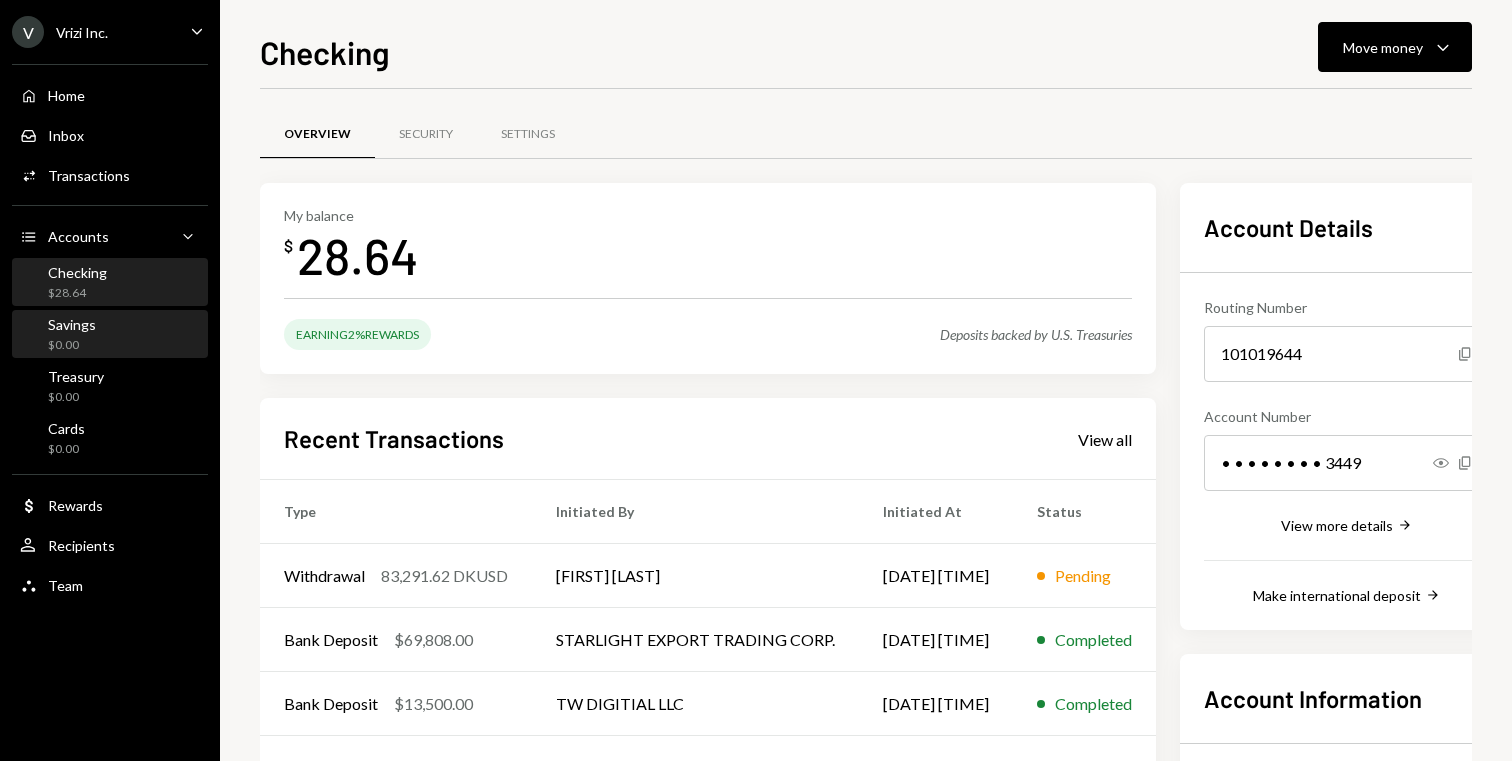 click on "Savings $0.00" at bounding box center [110, 335] 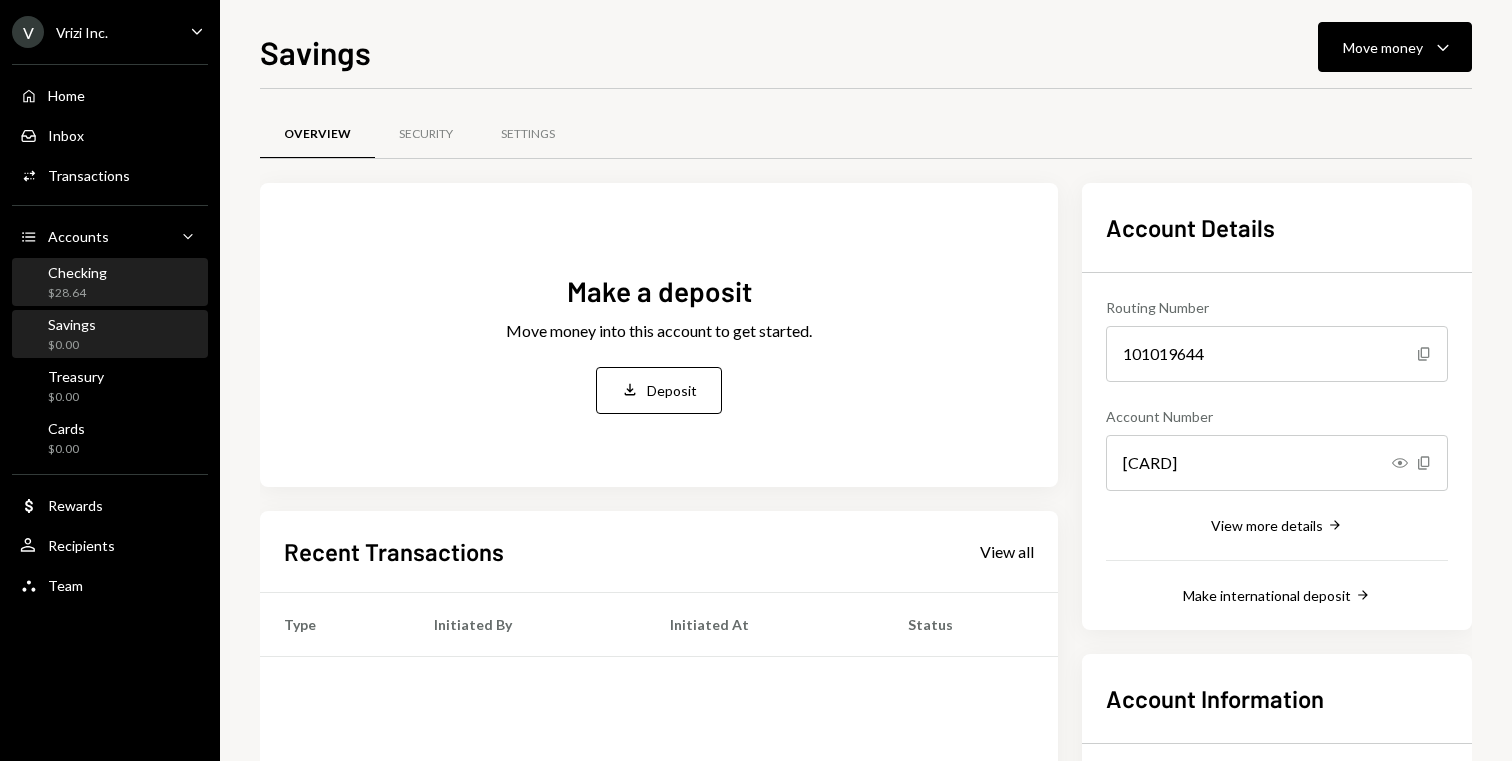 click on "Checking $28.64" at bounding box center [110, 283] 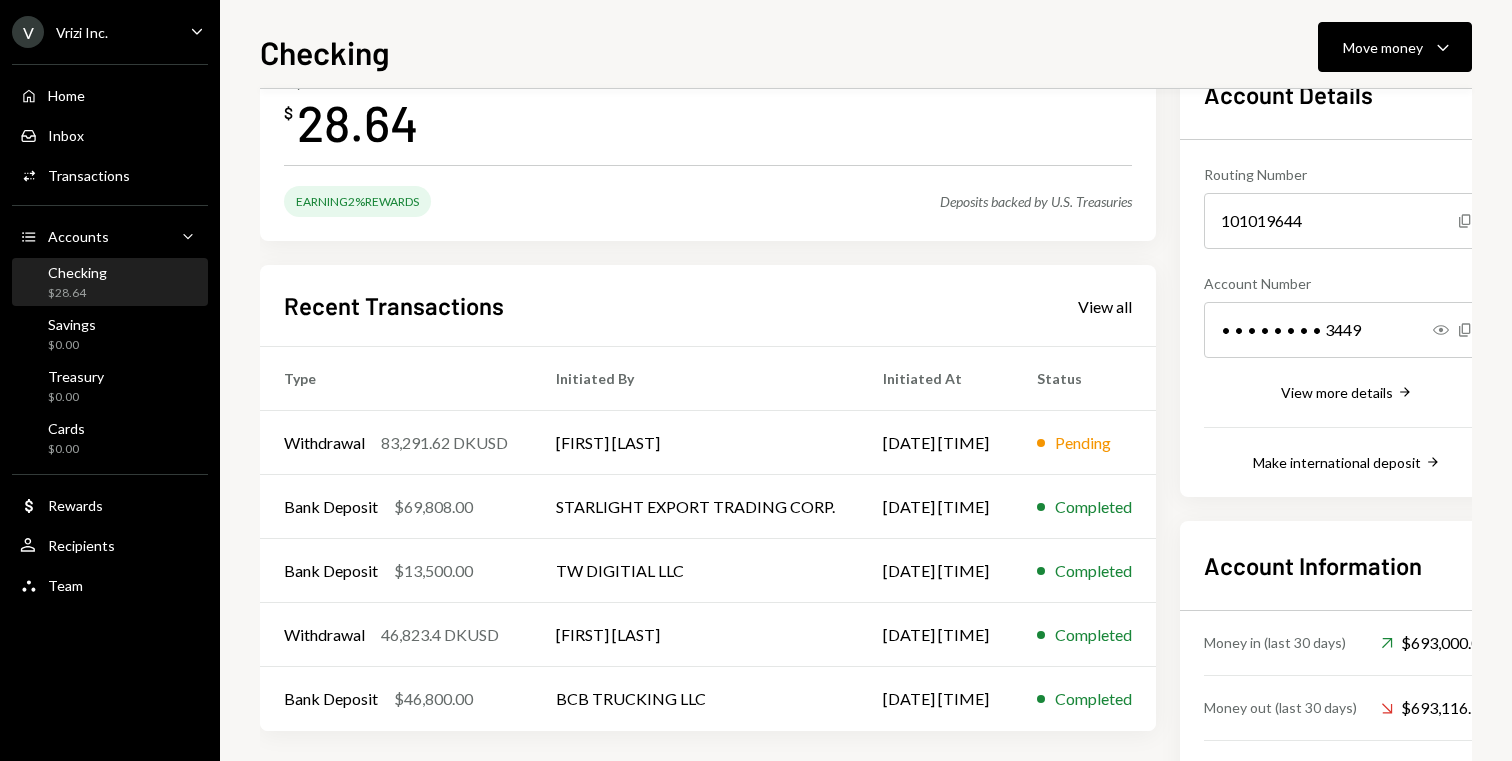 scroll, scrollTop: 167, scrollLeft: 0, axis: vertical 